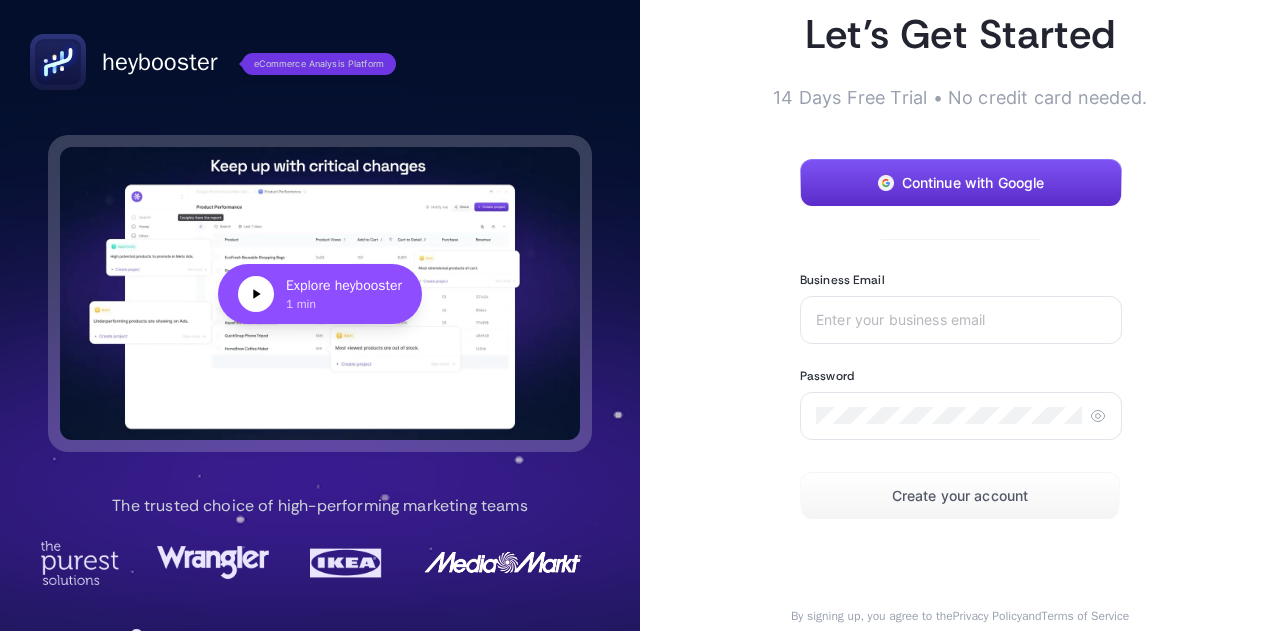 scroll, scrollTop: 0, scrollLeft: 0, axis: both 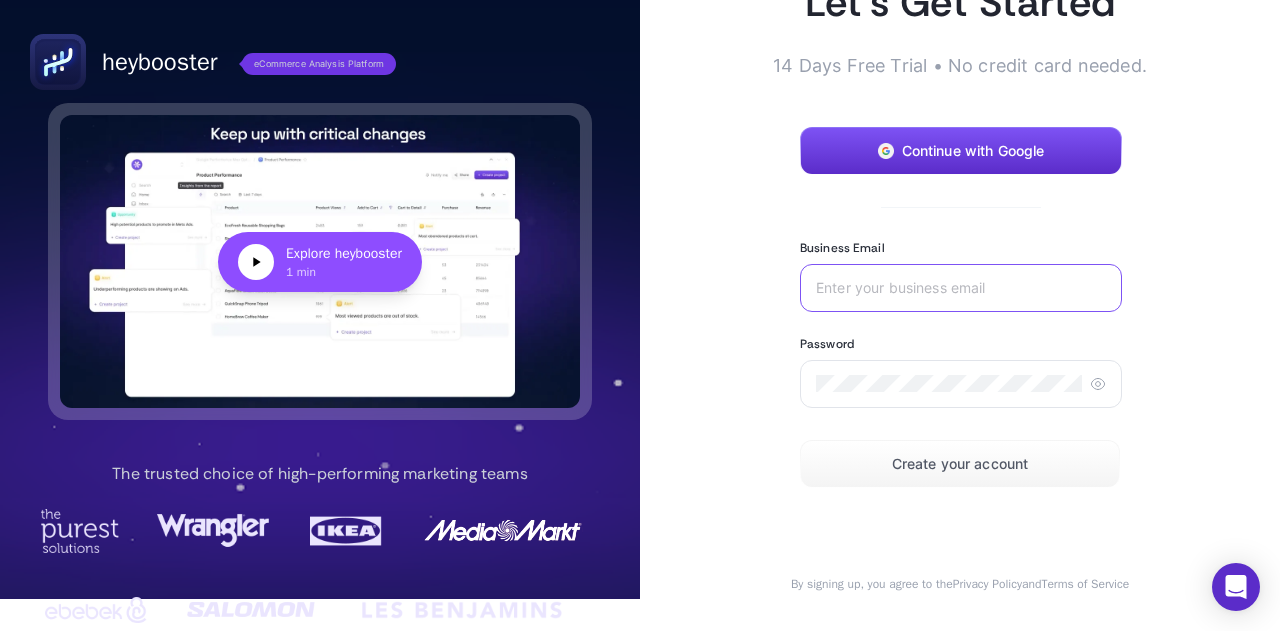 click on "Business Email" at bounding box center [961, 288] 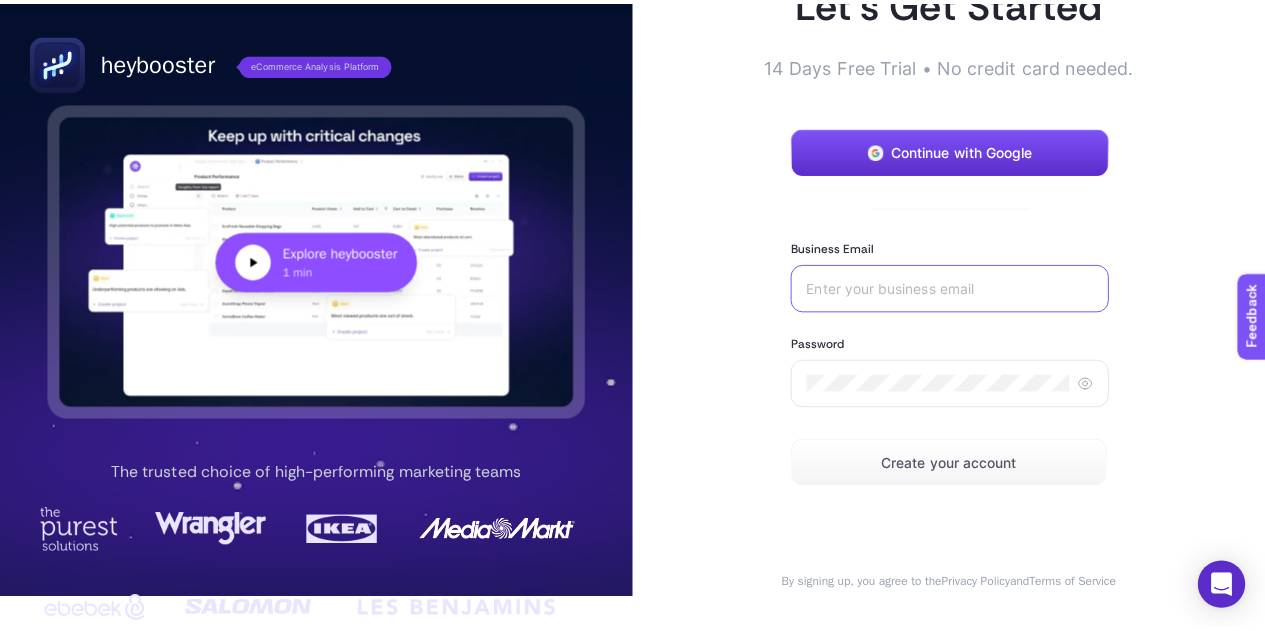 scroll, scrollTop: 0, scrollLeft: 0, axis: both 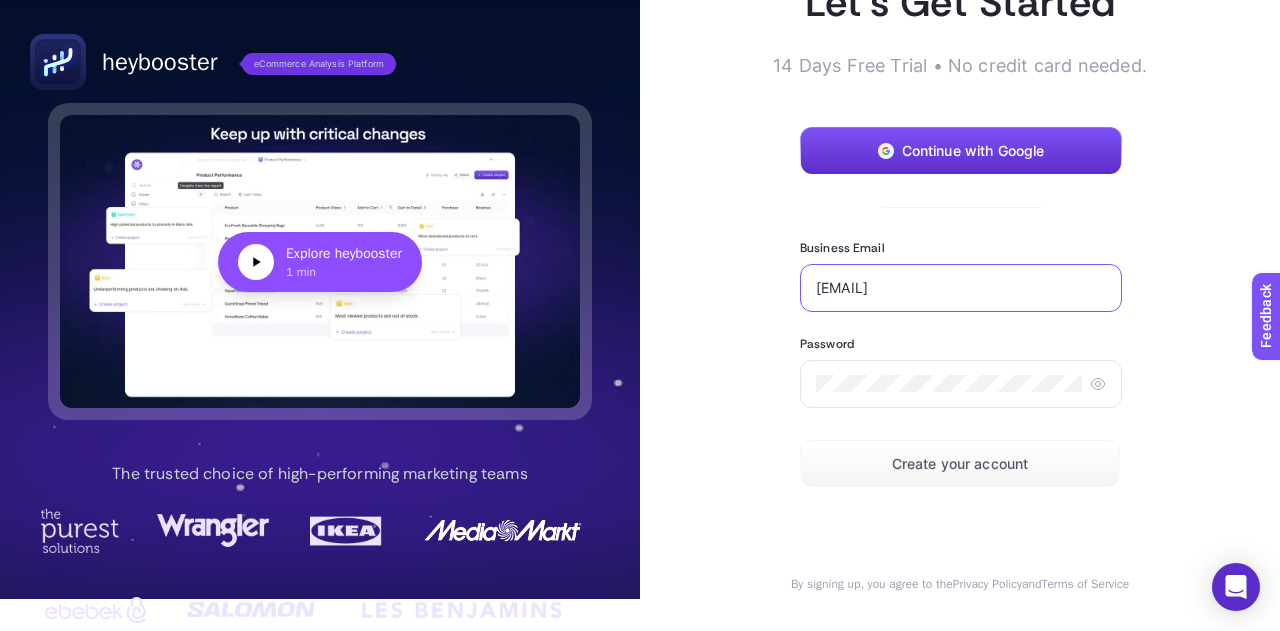 type on "[EMAIL]" 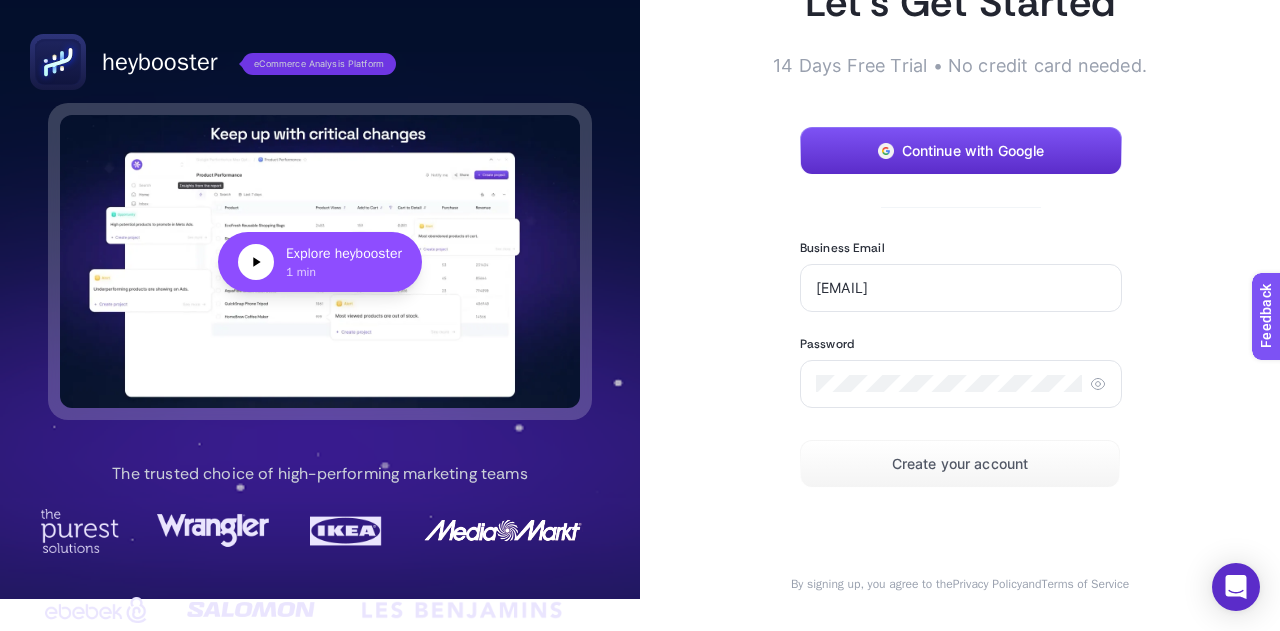click on "Continue with Google Business Email  cerenk@nurus.com.tr Password   Create your account" at bounding box center [960, 307] 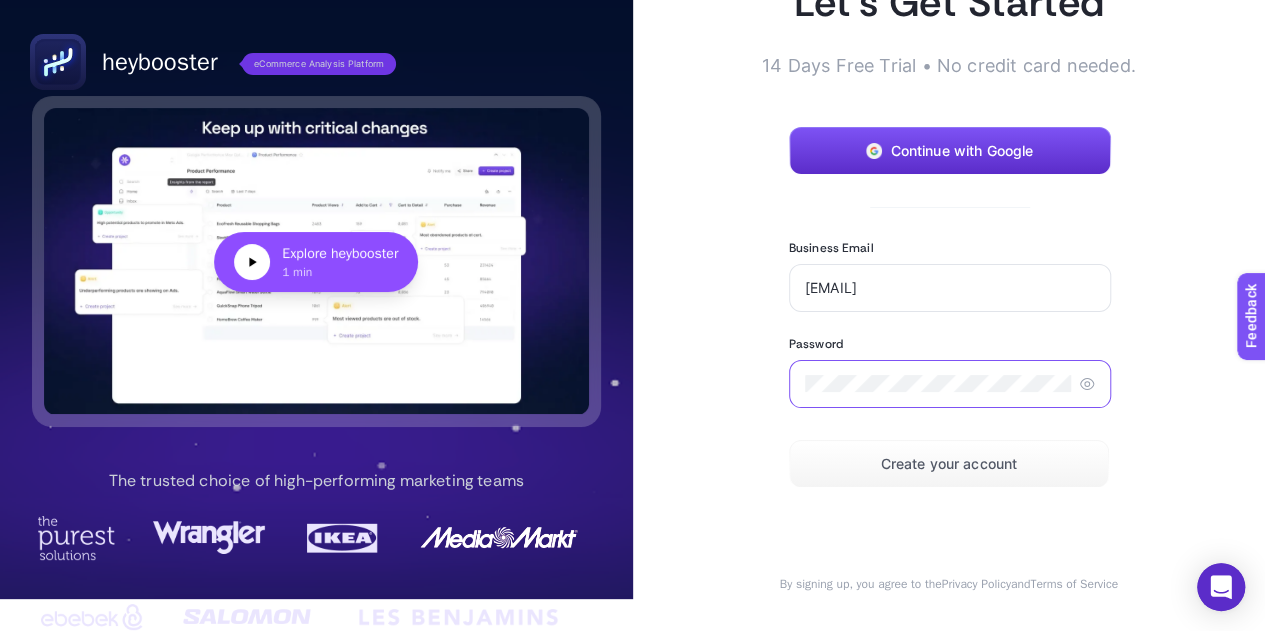 scroll, scrollTop: 30, scrollLeft: 0, axis: vertical 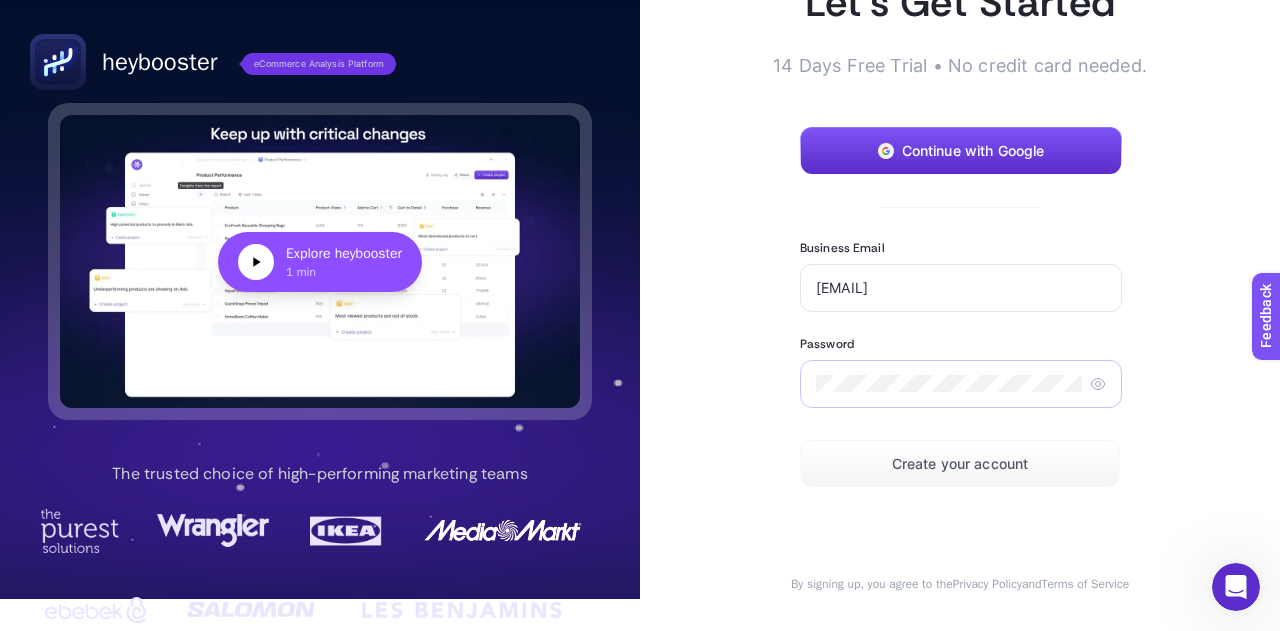 click 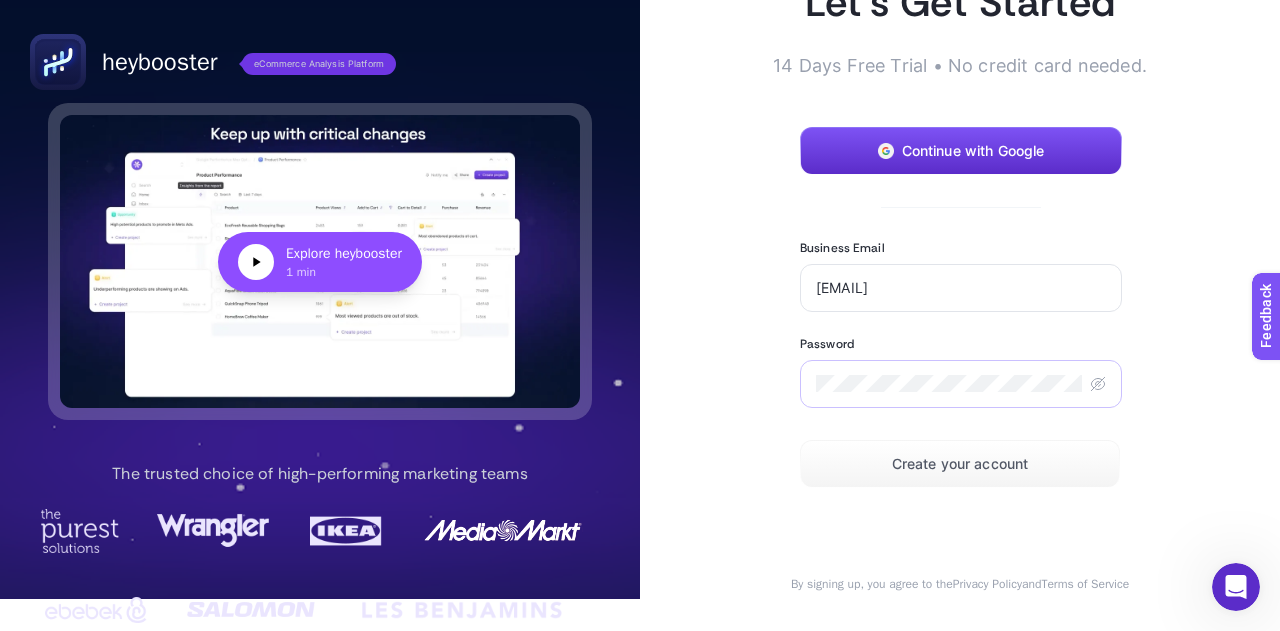 click on "Continue with Google Business Email  cerenk@nurus.com.tr Password   Create your account" at bounding box center [960, 307] 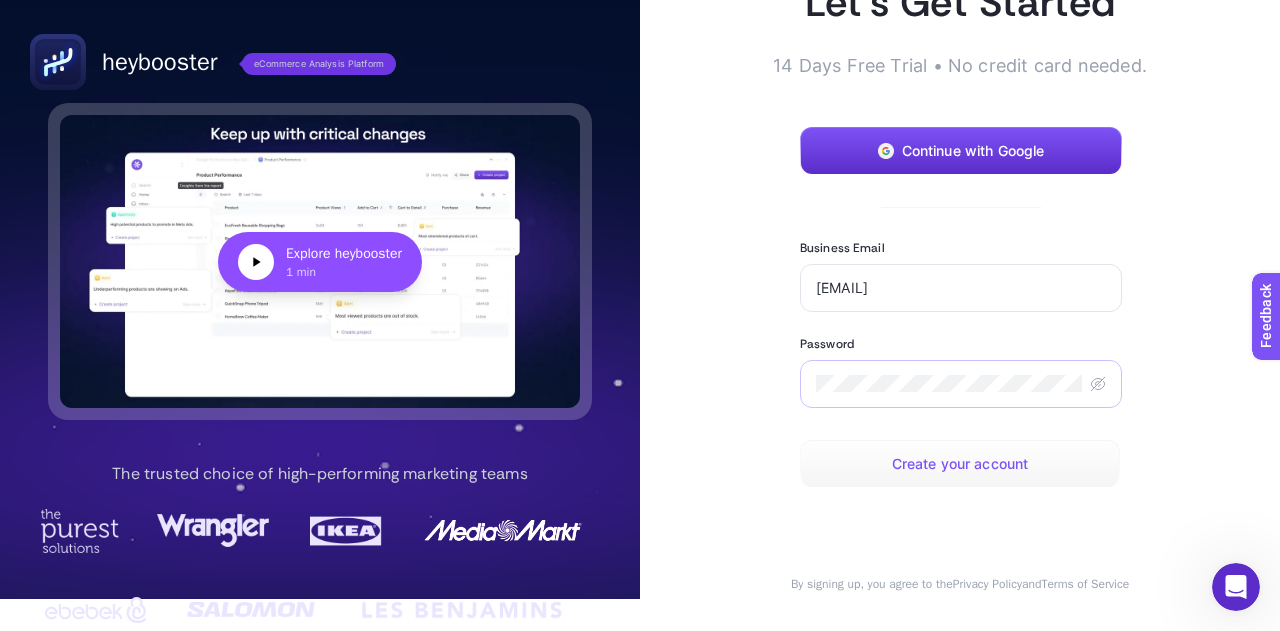 click on "Create your account" 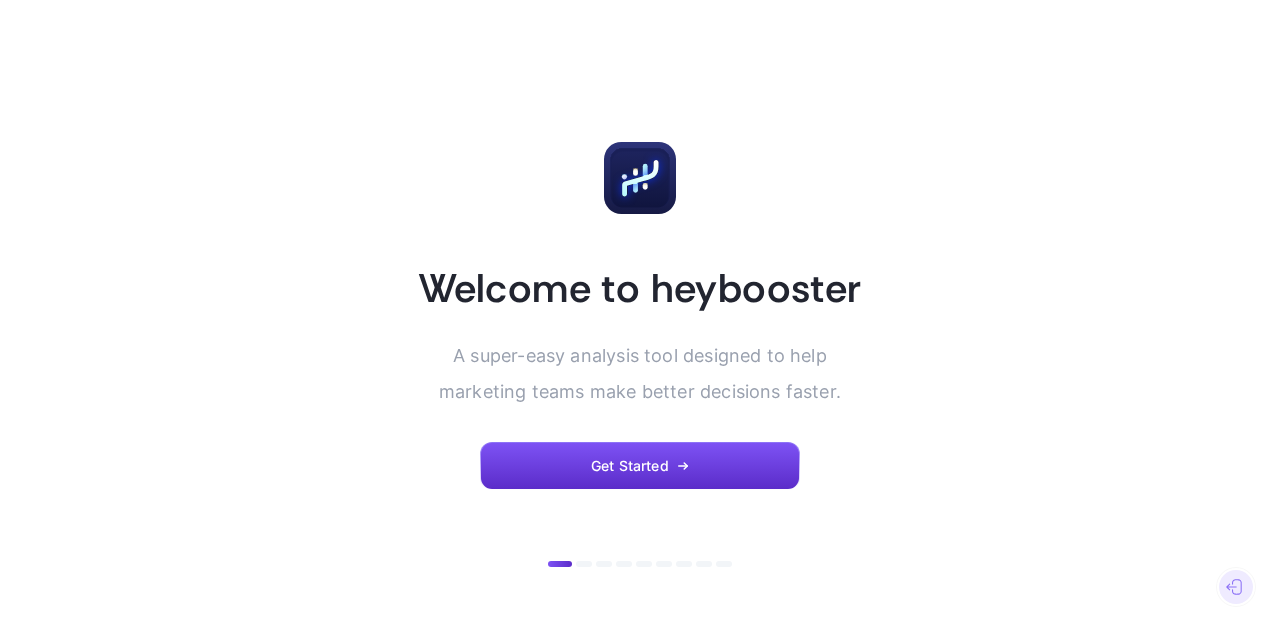 scroll, scrollTop: 0, scrollLeft: 0, axis: both 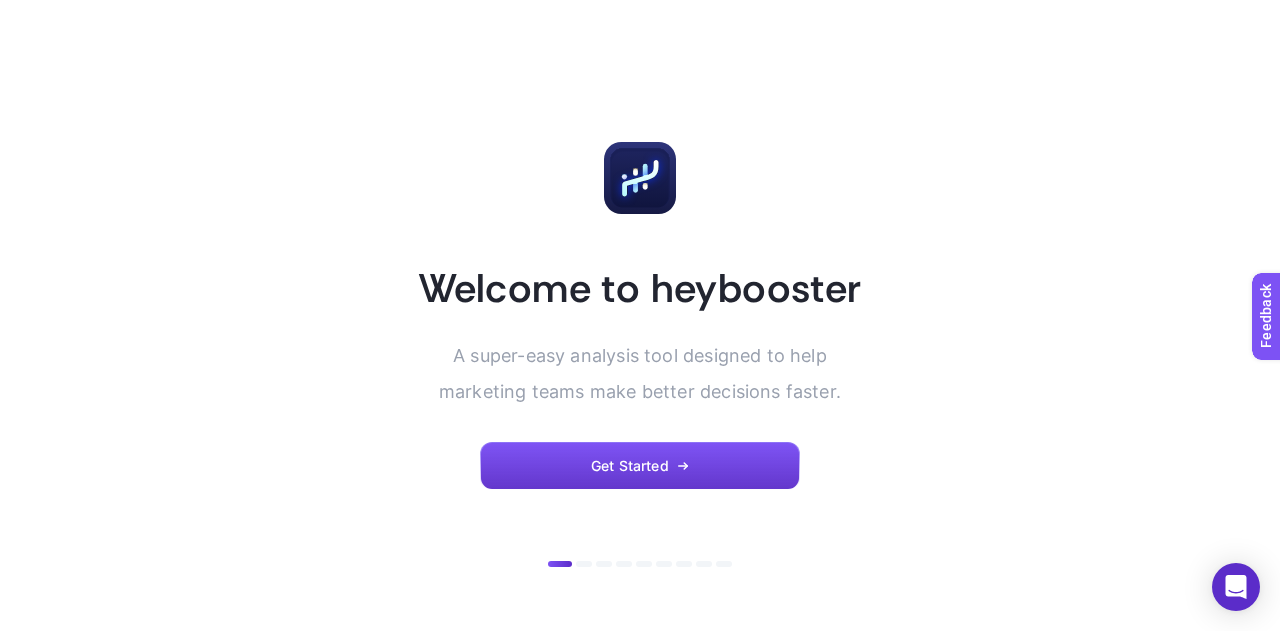 click on "Get Started" at bounding box center (640, 466) 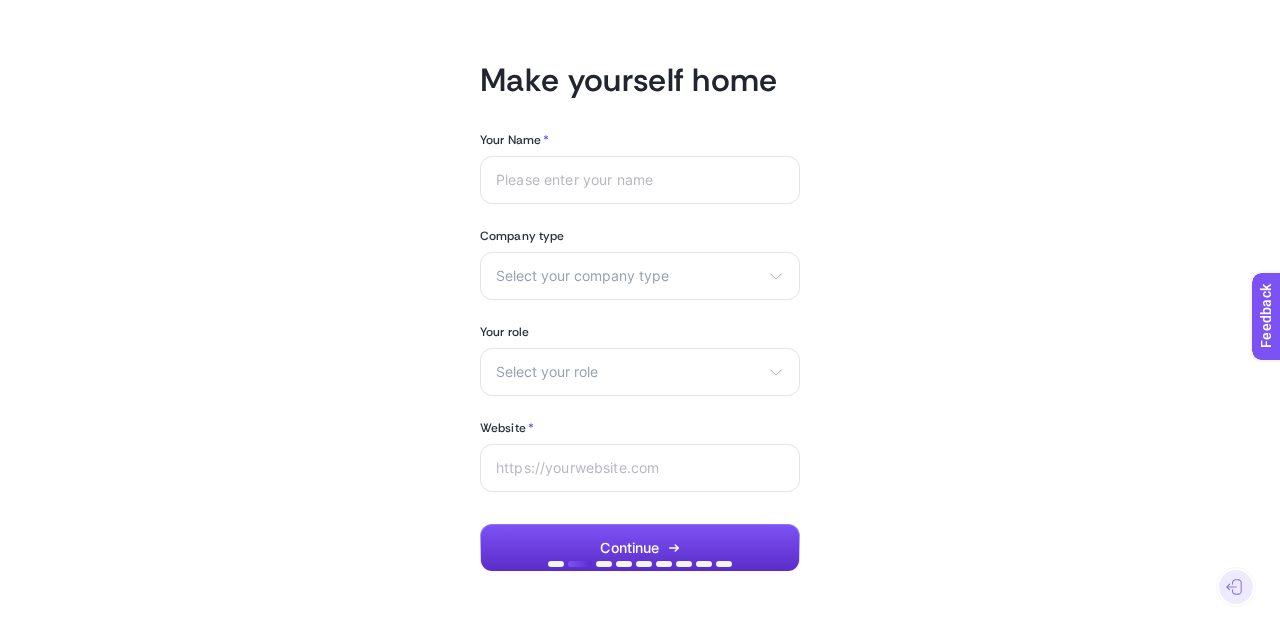 click on "Your Name   *  Company type  Select your company type eCommerce Agency Other Your role  Select your role Marketing manager Digital consultant Facebook executive Social media executive Google Ads executive SEO executive Other Website   *  Continue" at bounding box center (640, 352) 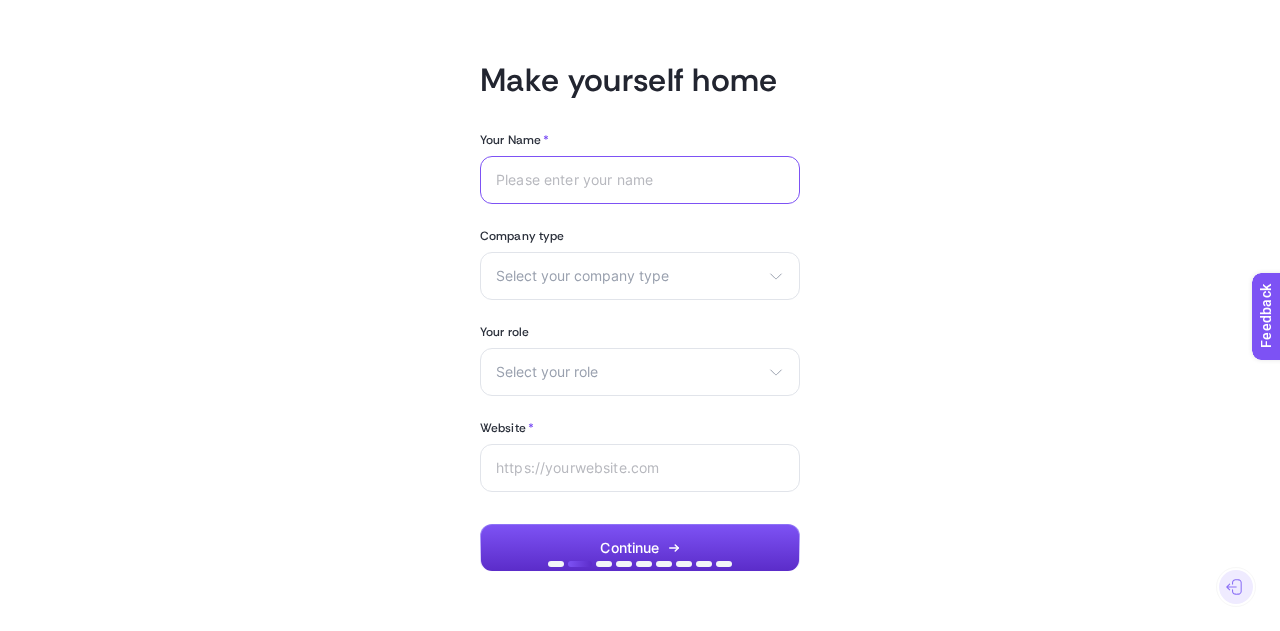 click on "Your Name   *" at bounding box center [640, 180] 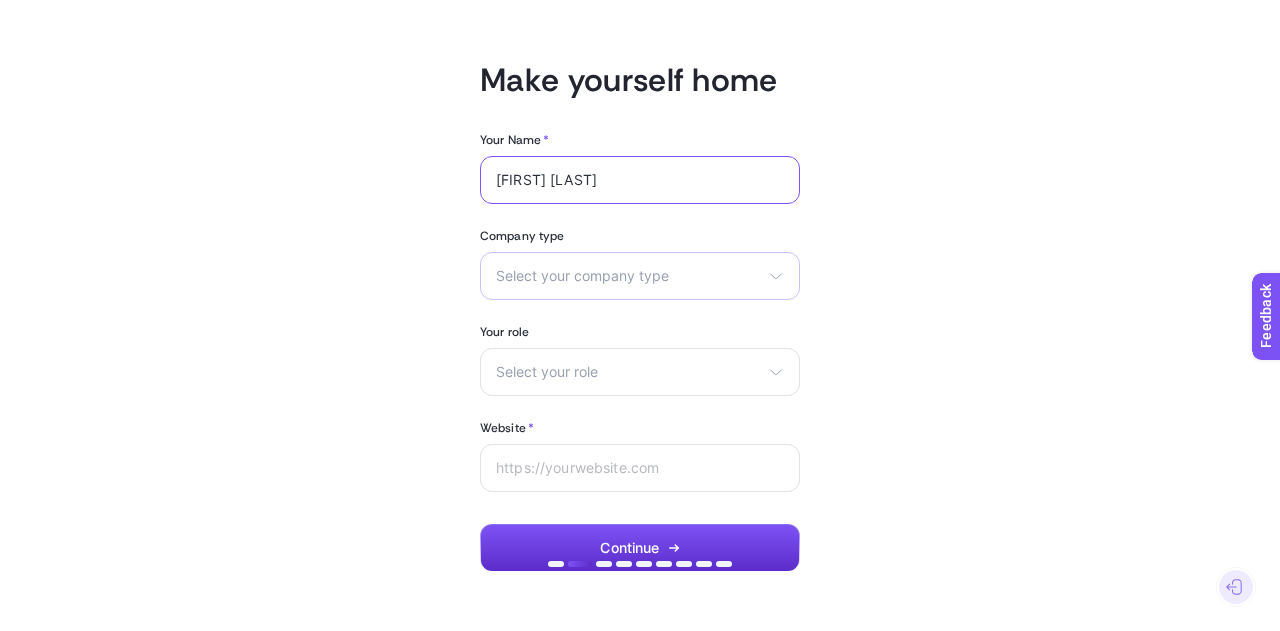 type on "Ceren Karacan" 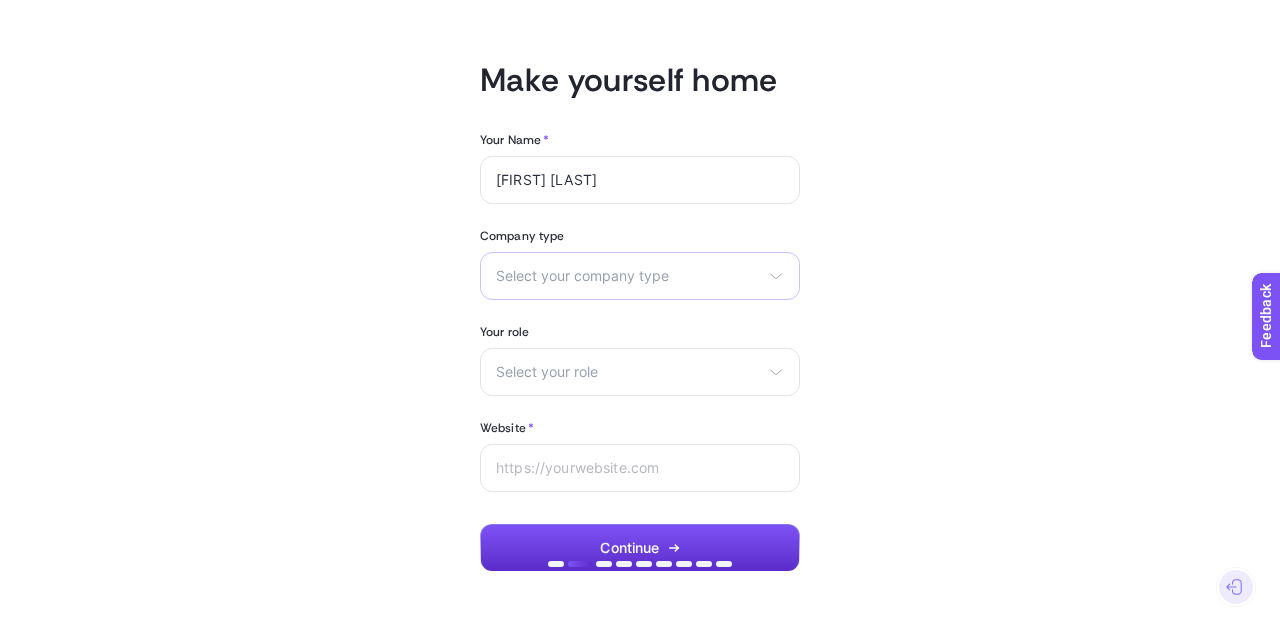 click on "Company type  Select your company type eCommerce Agency Other" at bounding box center [640, 264] 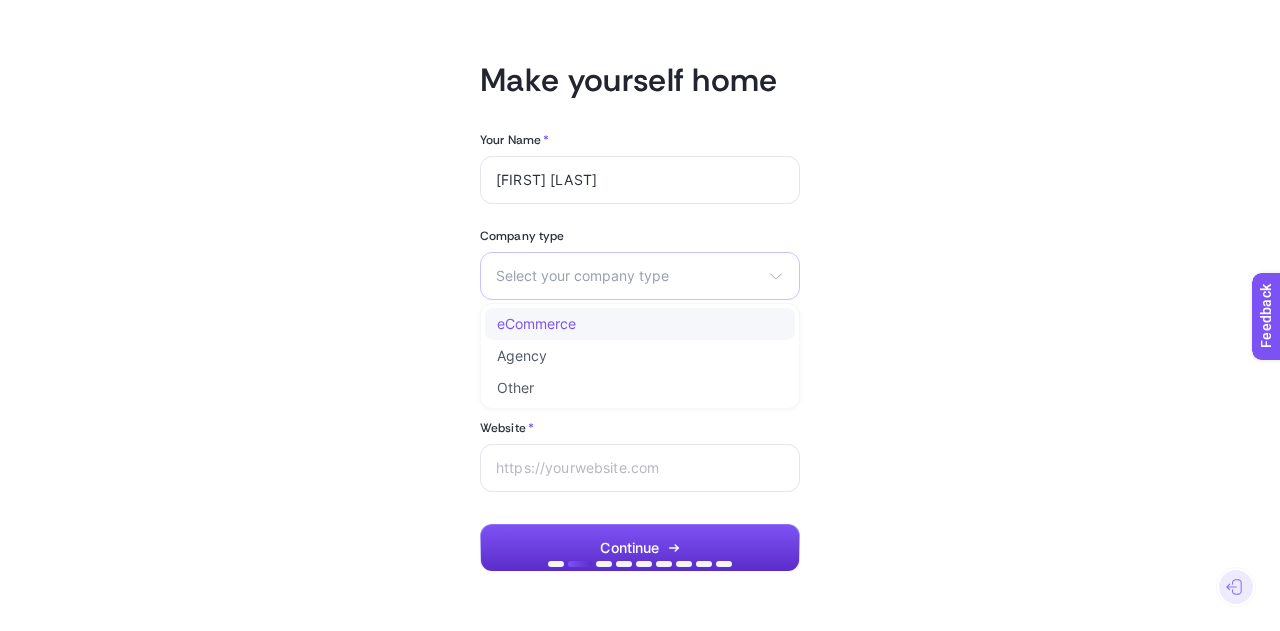 click on "eCommerce" 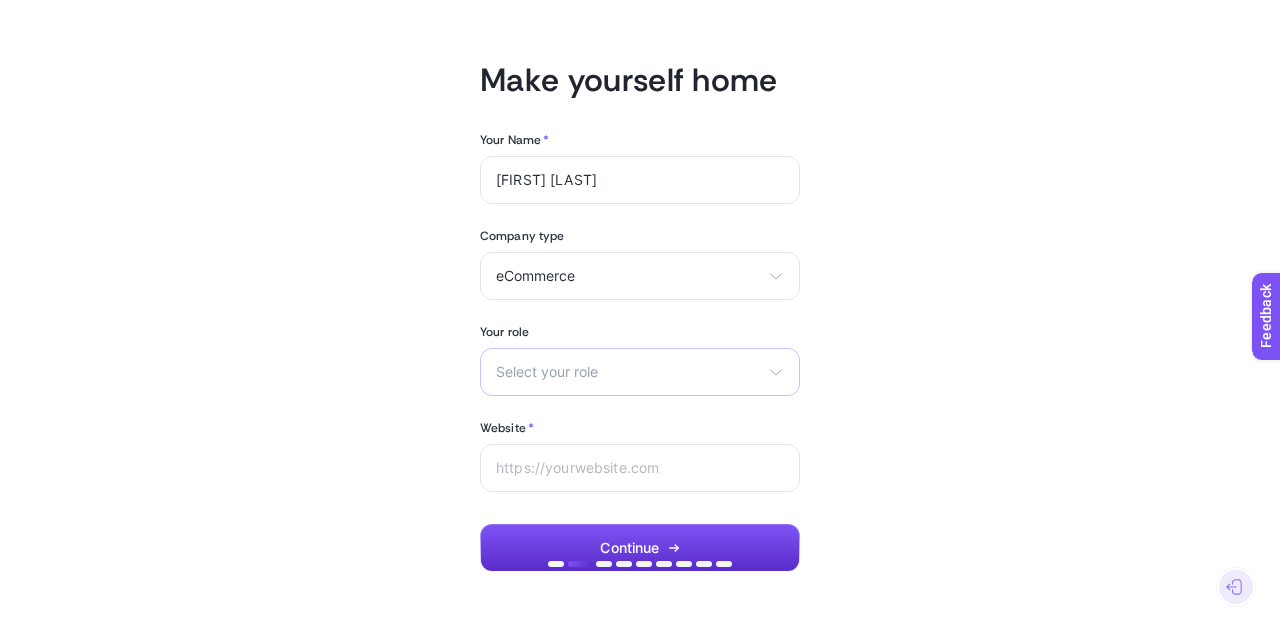 click on "Select your role Marketing manager Digital consultant Facebook executive Social media executive Google Ads executive SEO executive Other" at bounding box center (640, 372) 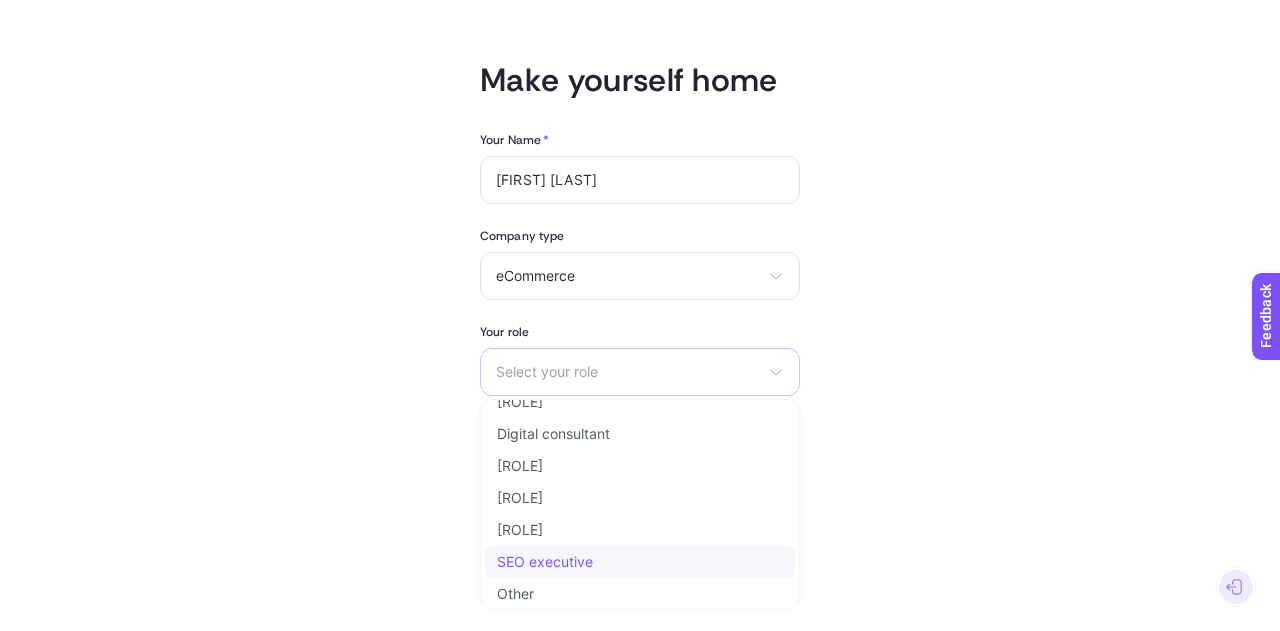 scroll, scrollTop: 24, scrollLeft: 0, axis: vertical 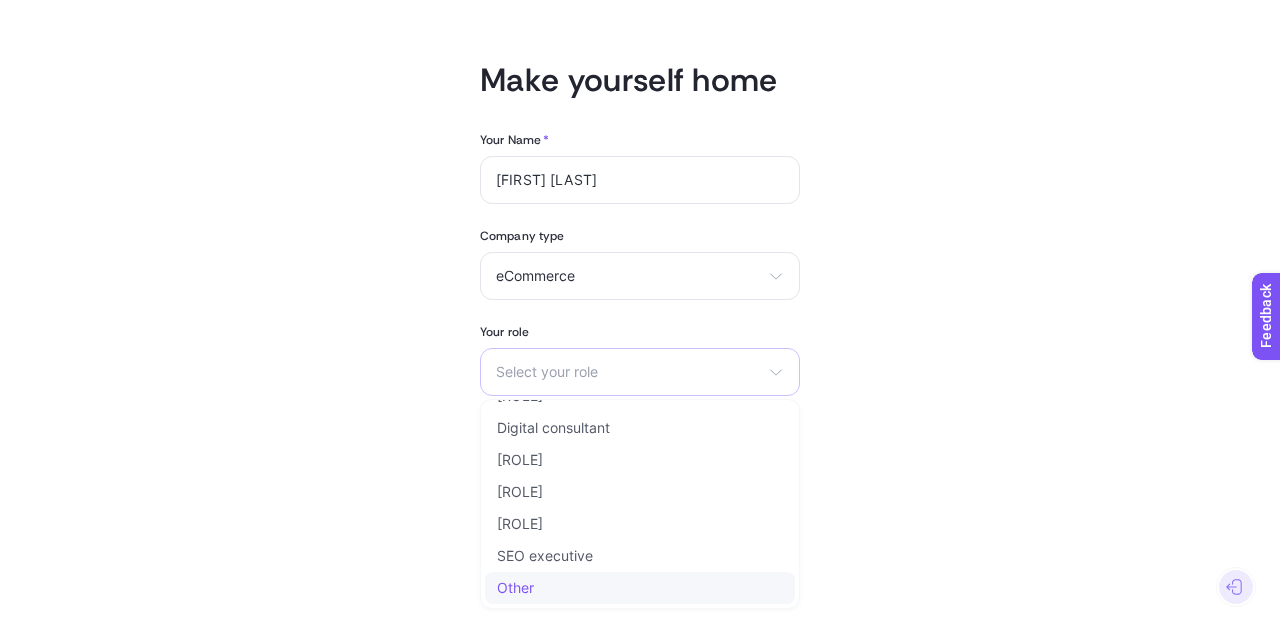 click on "Other" 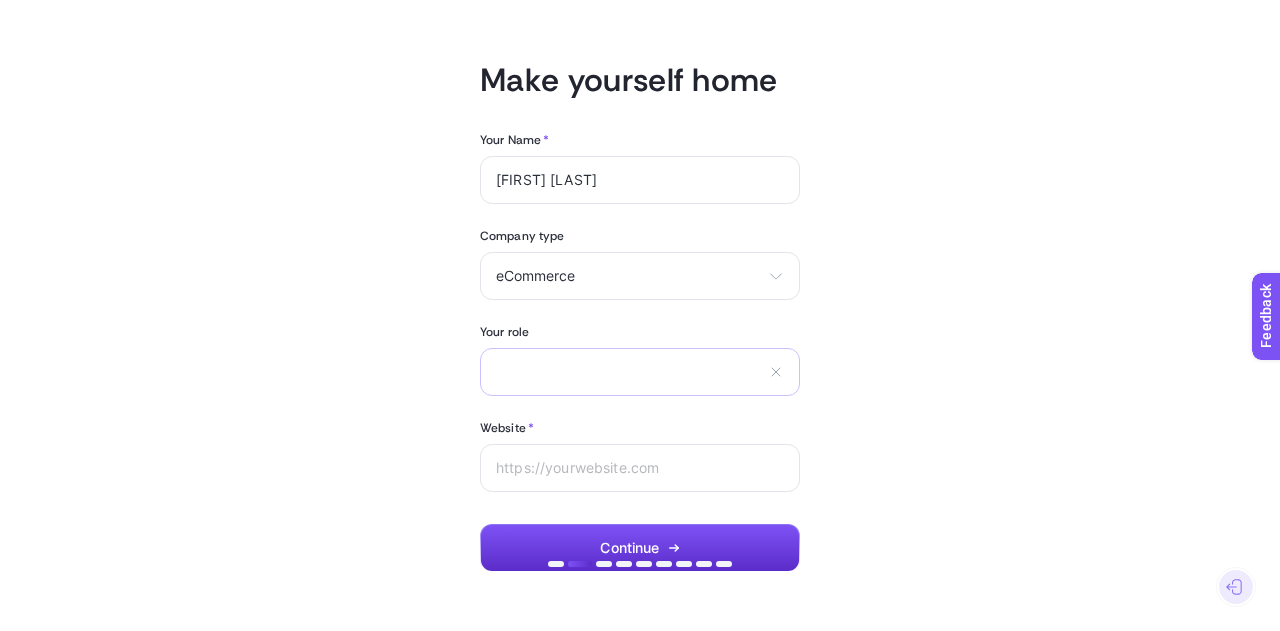 click on "Marketing manager Digital consultant Facebook executive Social media executive Google Ads executive SEO executive Other" at bounding box center (640, 372) 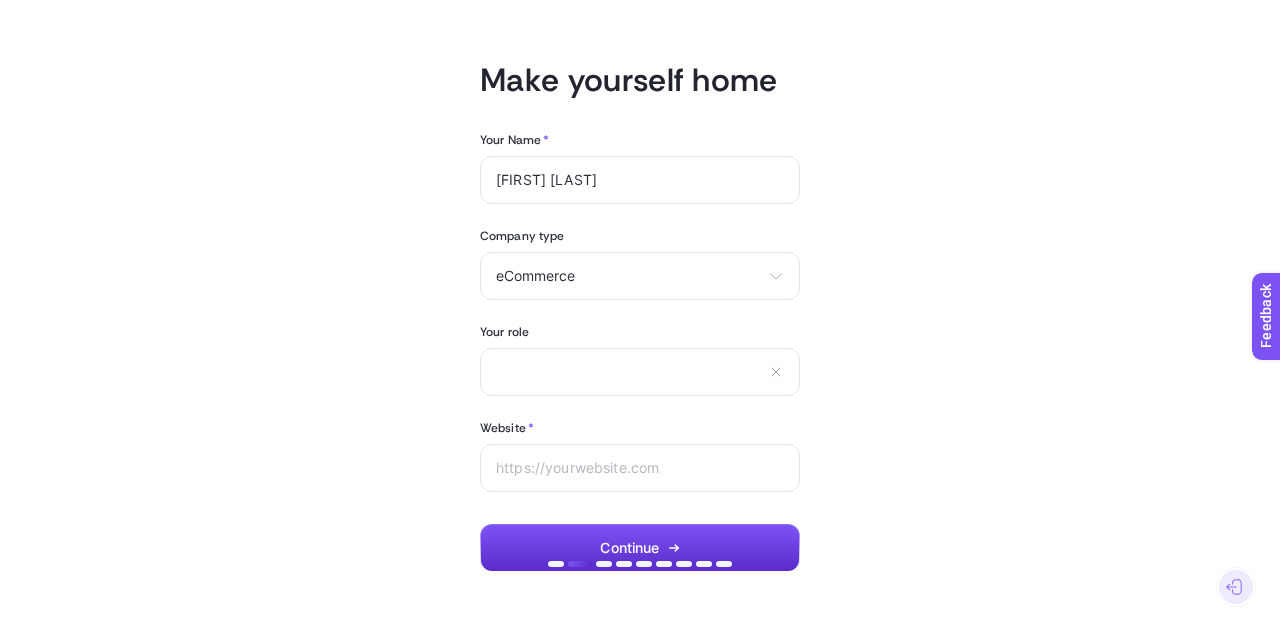 click on "Your Name   *  Ceren Karacan Company type  eCommerce eCommerce Agency Other Your role  Marketing manager Digital consultant Facebook executive Social media executive Google Ads executive SEO executive Other Website   *  Continue" at bounding box center [640, 352] 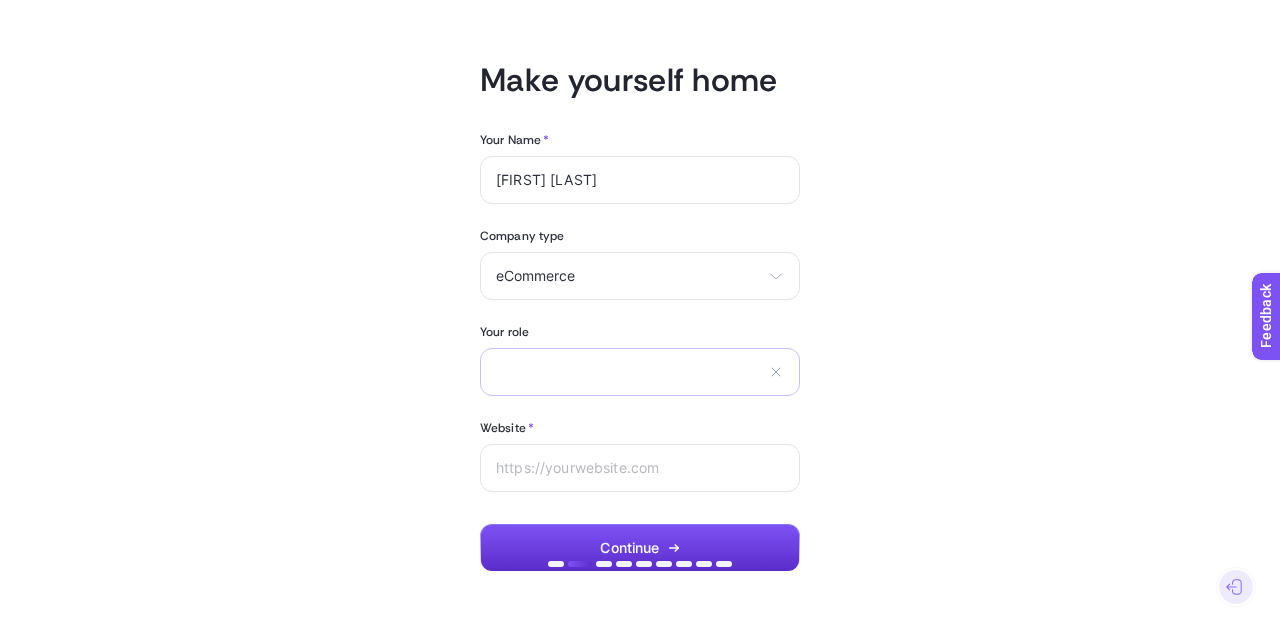 click on "Marketing manager Digital consultant Facebook executive Social media executive Google Ads executive SEO executive Other" at bounding box center [640, 372] 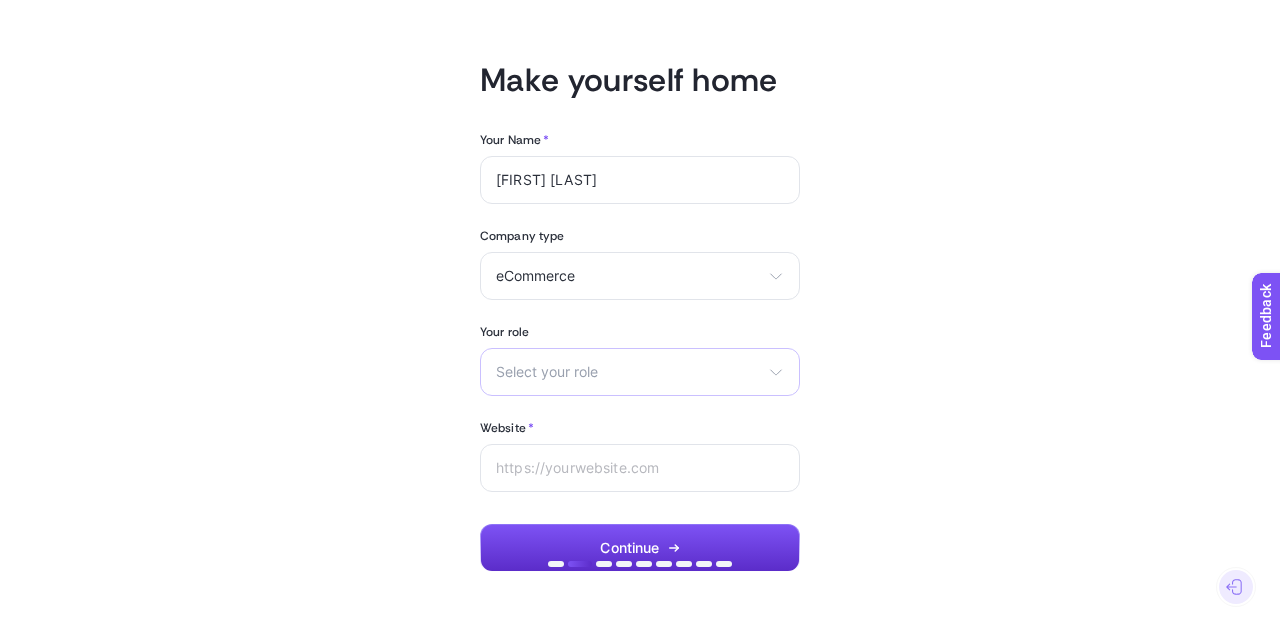 click on "Select your role" at bounding box center [628, 372] 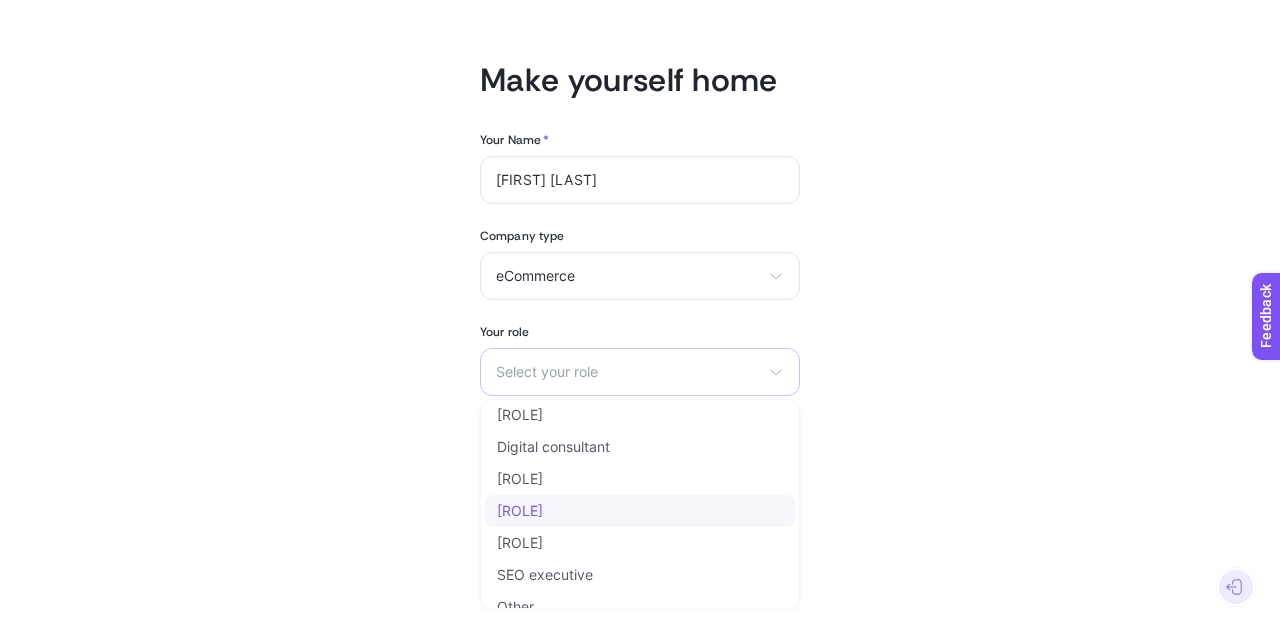 scroll, scrollTop: 0, scrollLeft: 0, axis: both 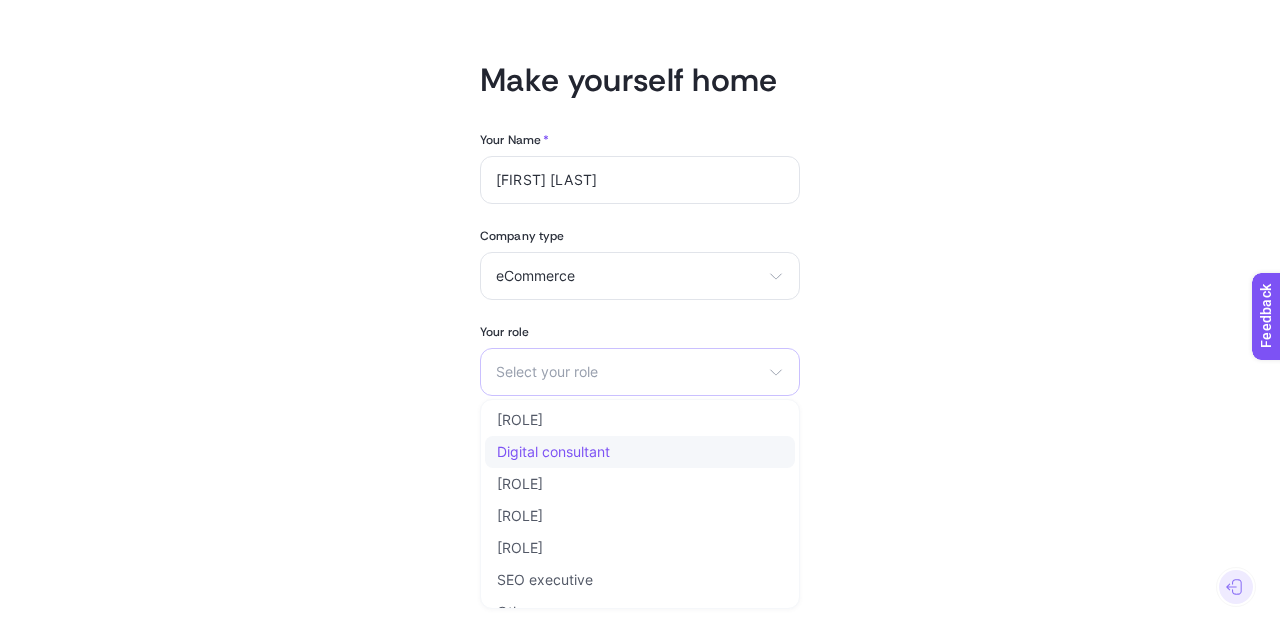 click on "Digital consultant" 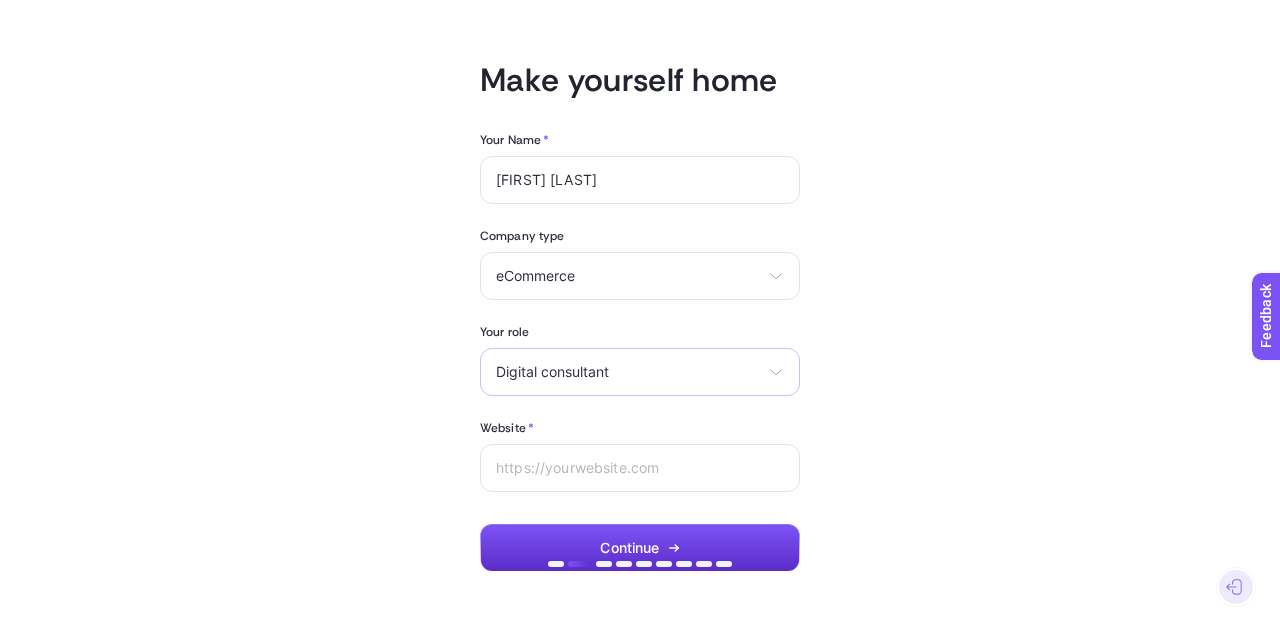 click on "Digital consultant Marketing manager Digital consultant Facebook executive Social media executive Google Ads executive SEO executive Other" at bounding box center [640, 372] 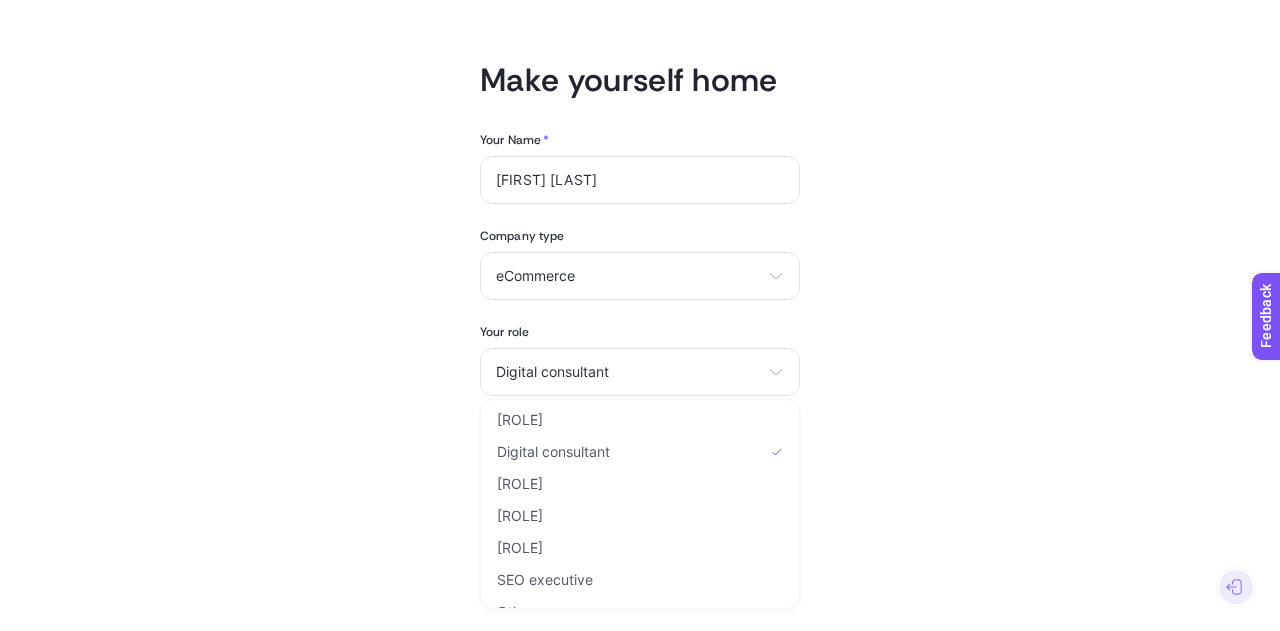 click on "Make yourself home  Your Name   *  Ceren Karacan Company type  eCommerce eCommerce Agency Other Your role  Digital consultant Marketing manager Digital consultant Facebook executive Social media executive Google Ads executive SEO executive Other Website   *  Continue  To start the sign up process with a new email:   Sign out" 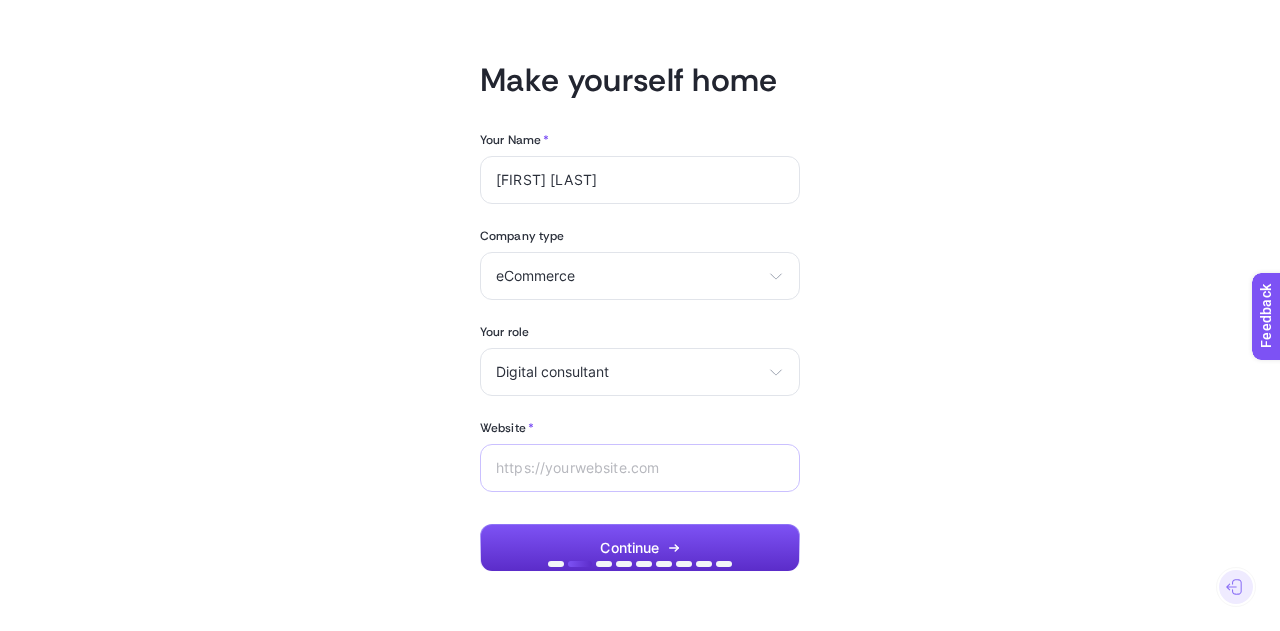drag, startPoint x: 703, startPoint y: 448, endPoint x: 690, endPoint y: 449, distance: 13.038404 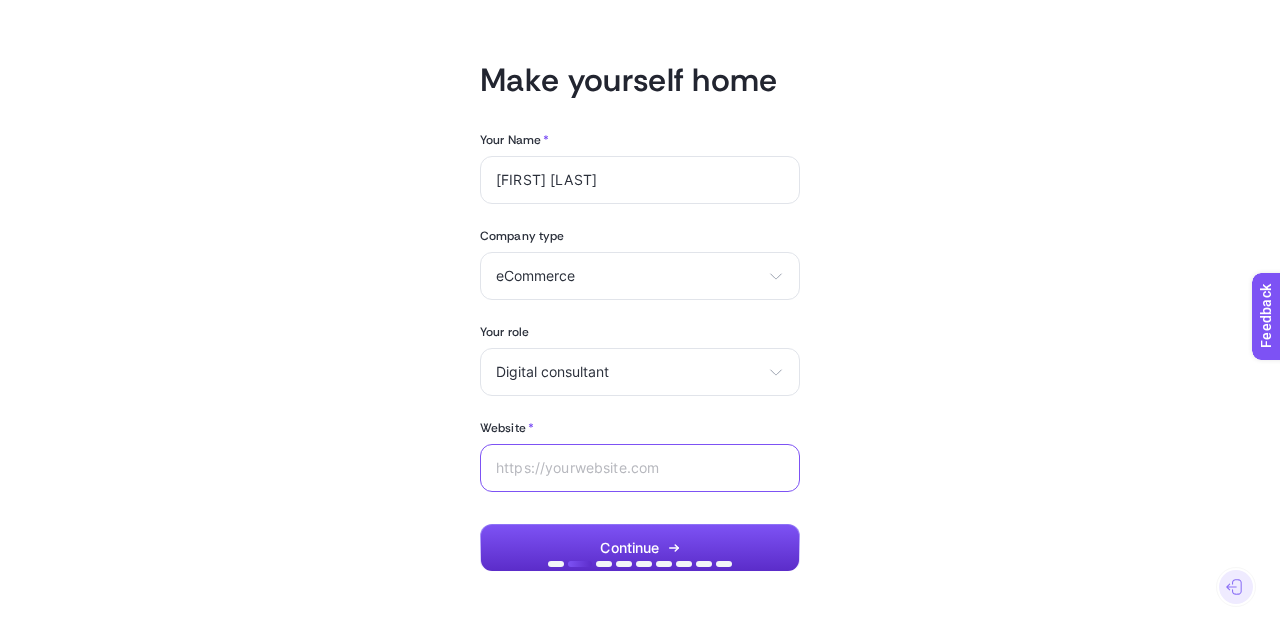 paste on "https://shop.nurus.com/" 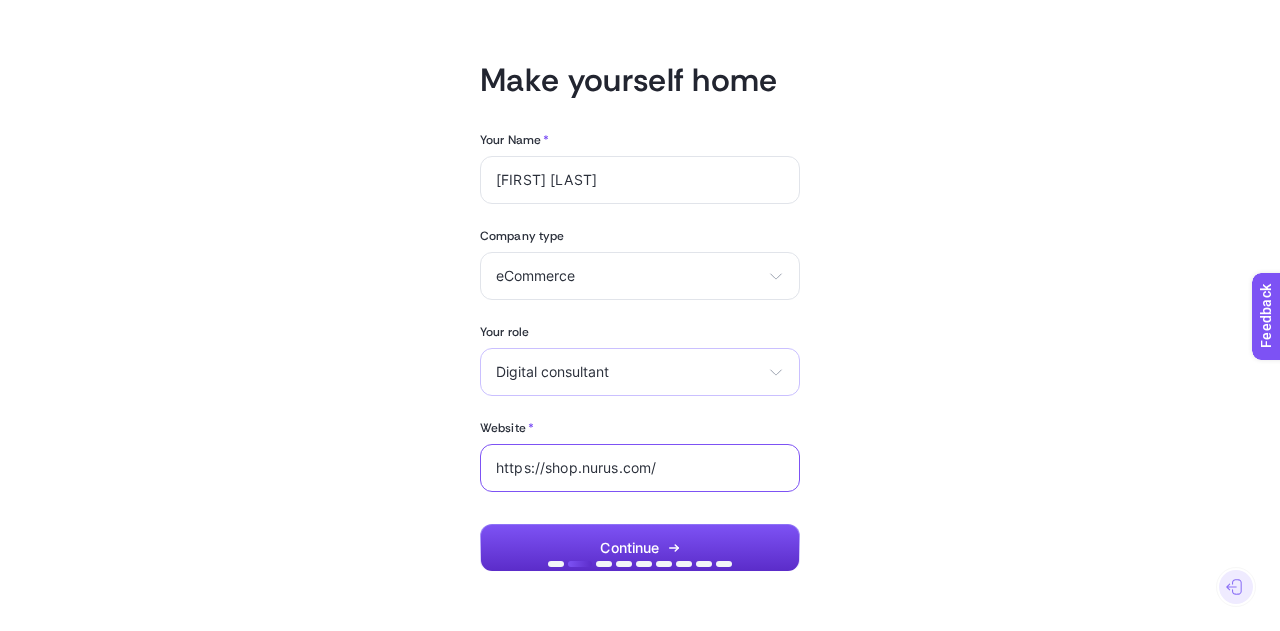 type on "https://shop.nurus.com/" 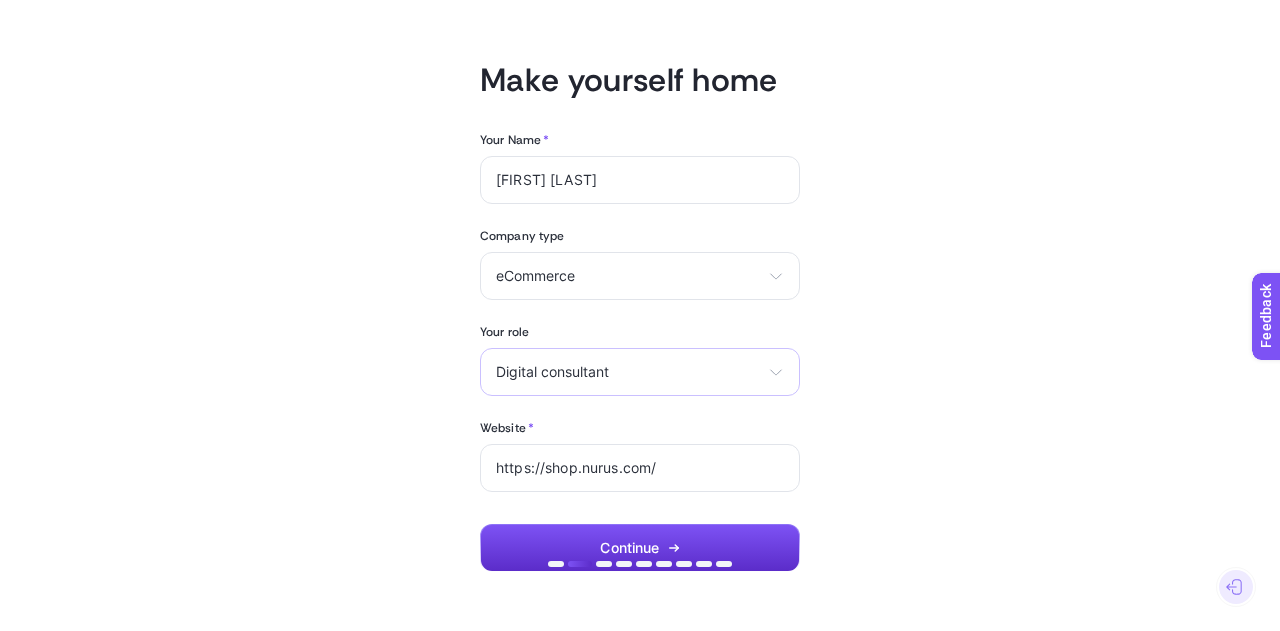 click on "Digital consultant" at bounding box center (628, 372) 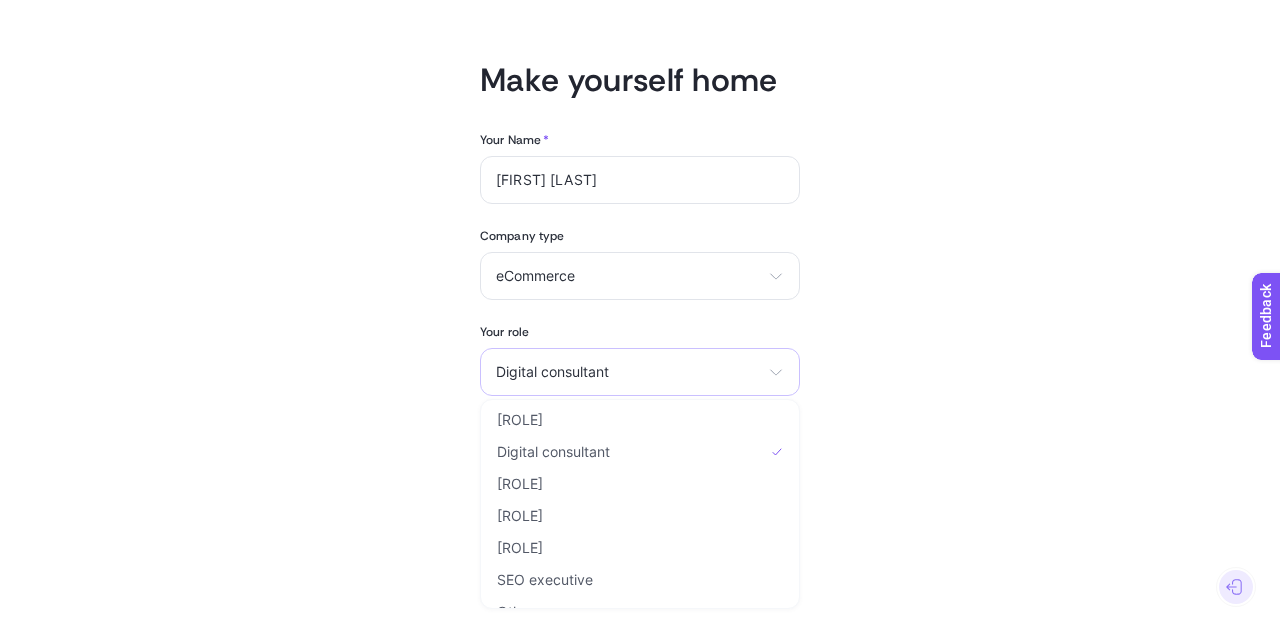 click on "Digital consultant Marketing manager Digital consultant Facebook executive Social media executive Google Ads executive SEO executive Other" at bounding box center (640, 372) 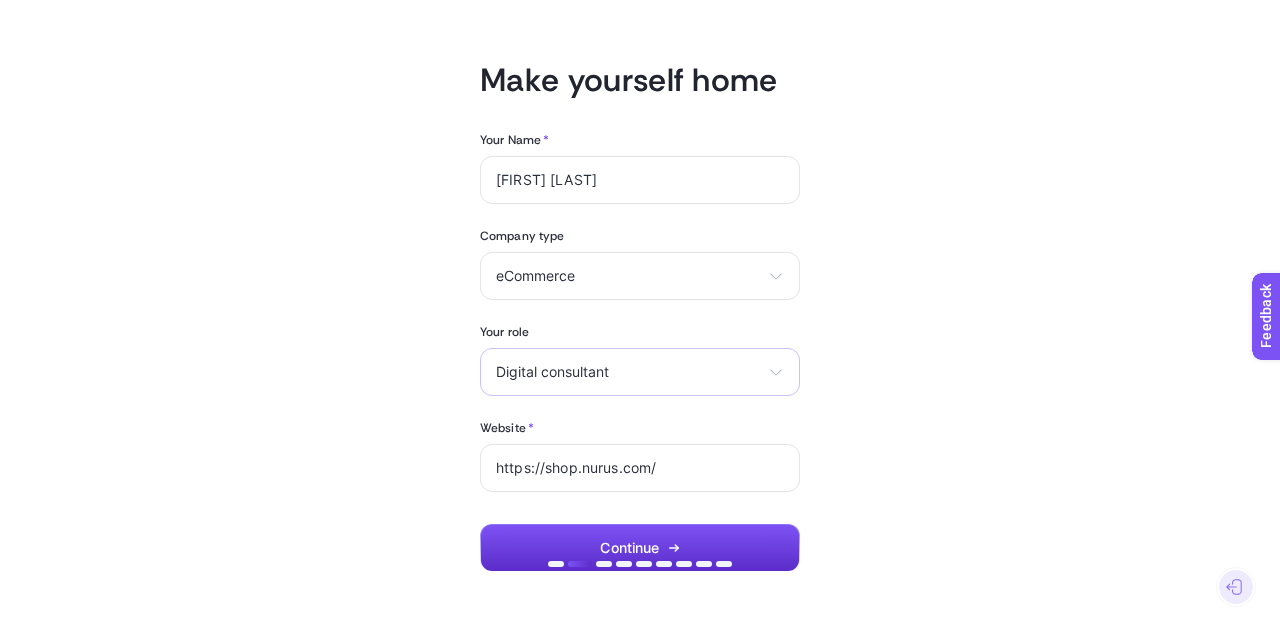 click on "Digital consultant Marketing manager Digital consultant Facebook executive Social media executive Google Ads executive SEO executive Other" at bounding box center (640, 372) 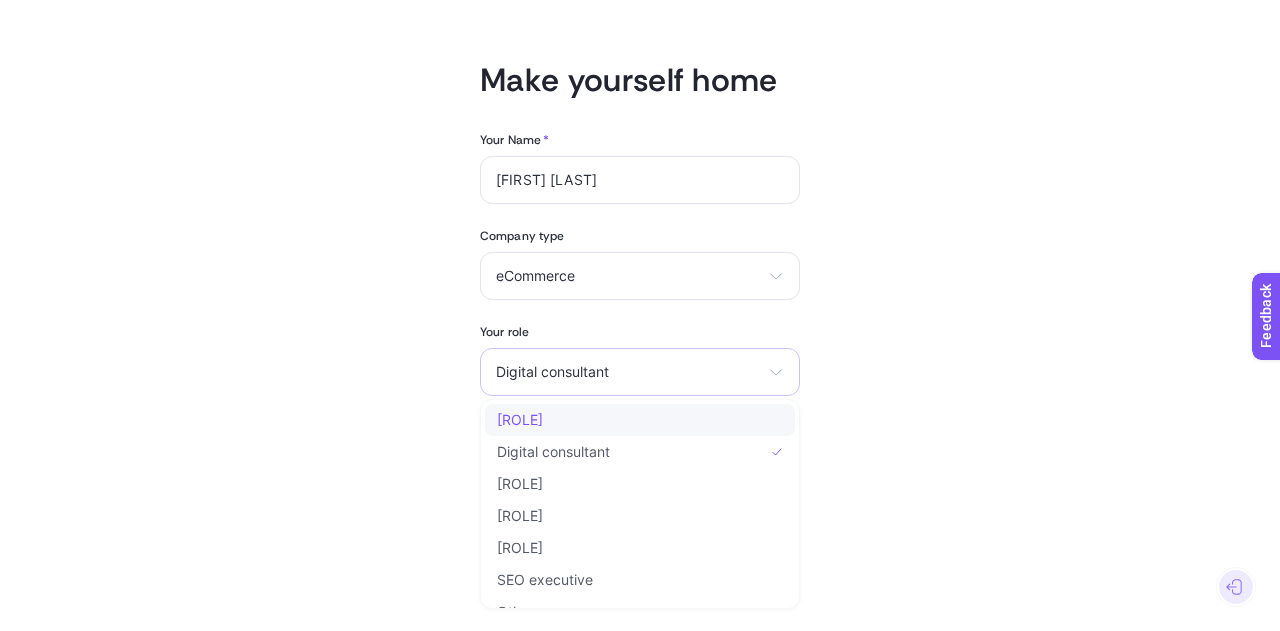 click on "Marketing manager" 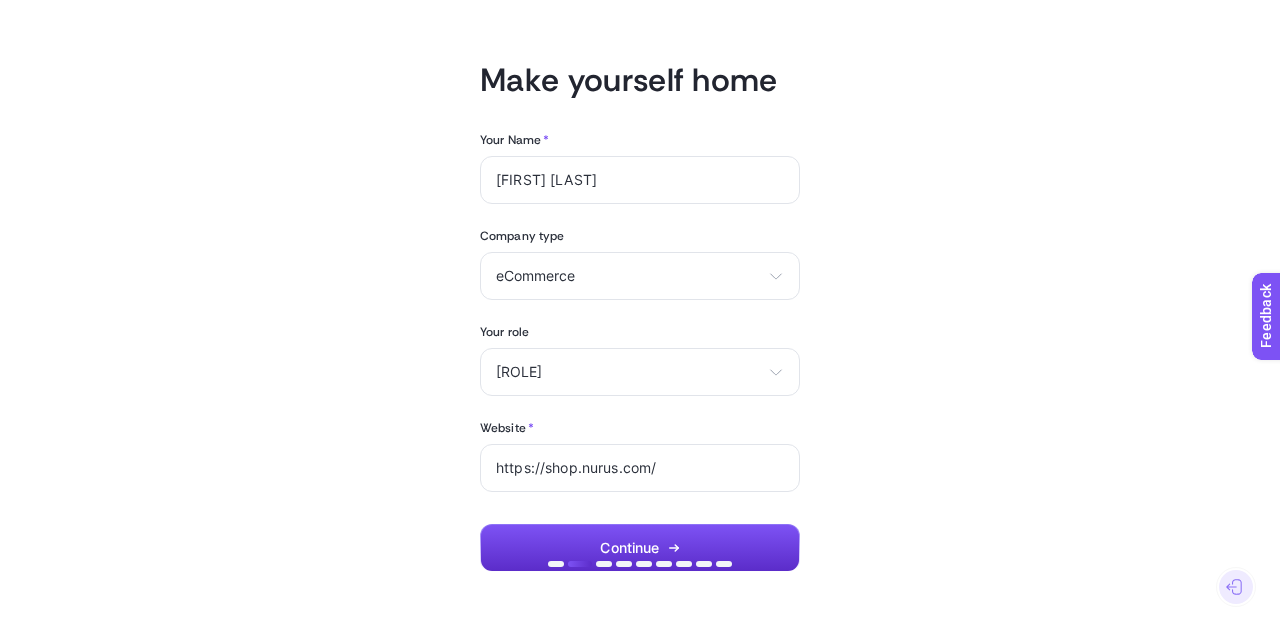 click on "Make yourself home  Your Name   *  Ceren Karacan Company type  eCommerce eCommerce Agency Other Your role  Marketing manager Marketing manager Digital consultant Facebook executive Social media executive Google Ads executive SEO executive Other Website   *  https://shop.nurus.com/ Continue  To start the sign up process with a new email:   Sign out" 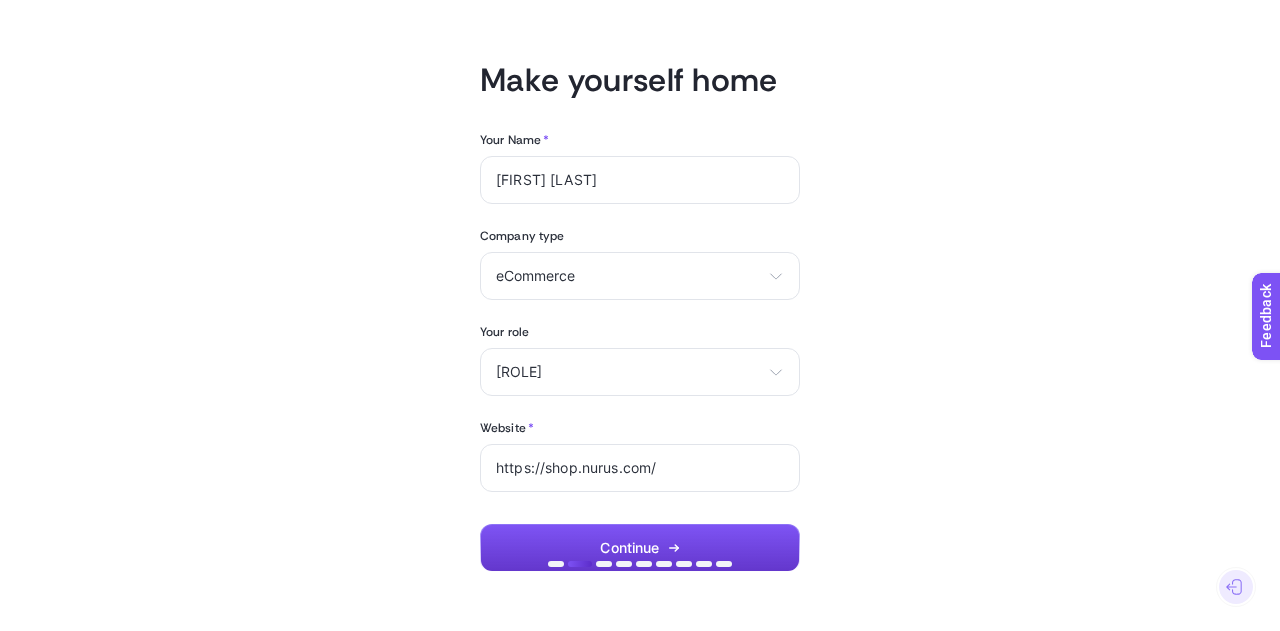 click on "Continue" at bounding box center [640, 548] 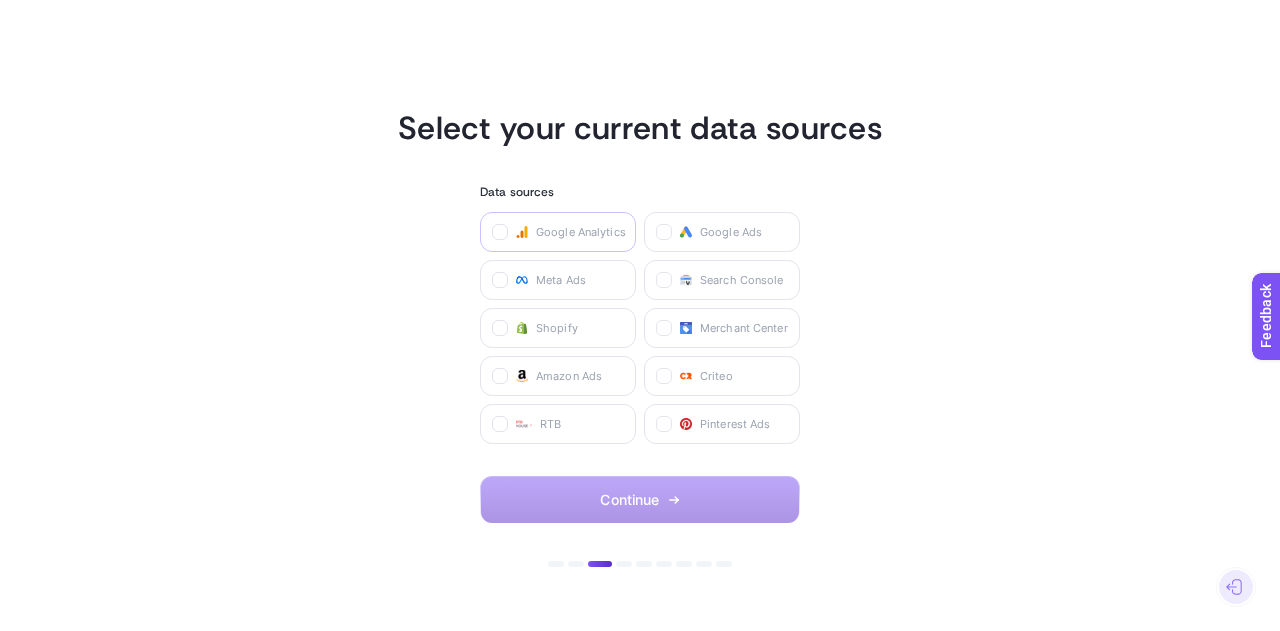 click on "Google Analytics" at bounding box center (581, 232) 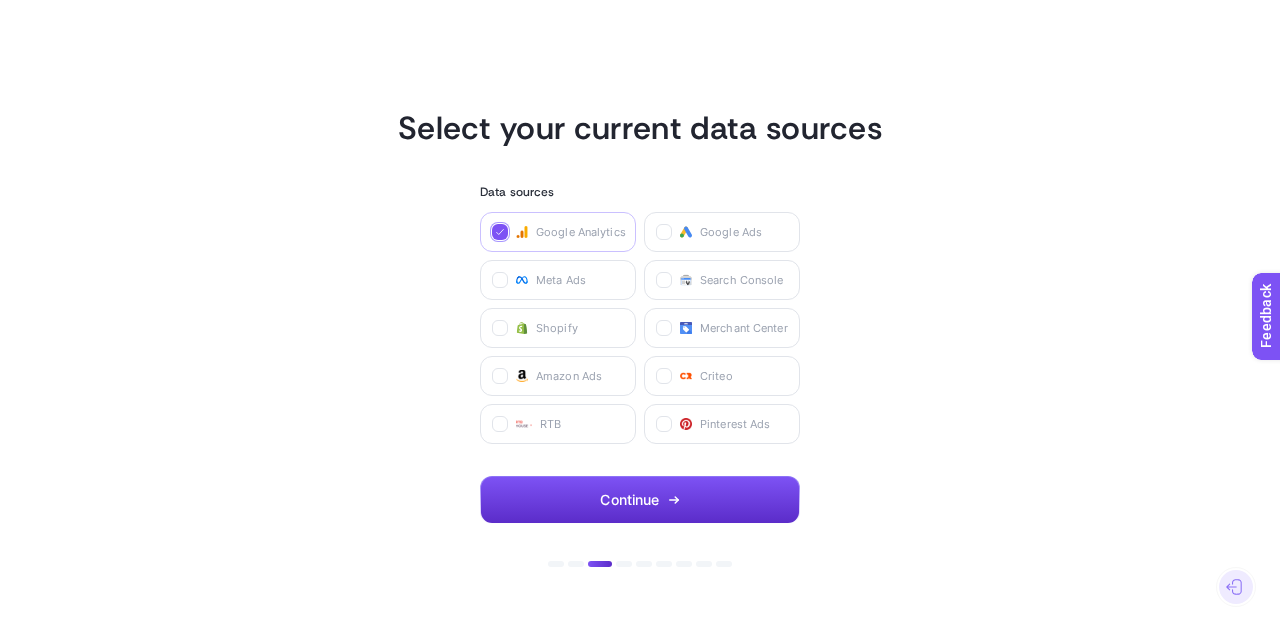 click on "Google Analytics" at bounding box center (581, 232) 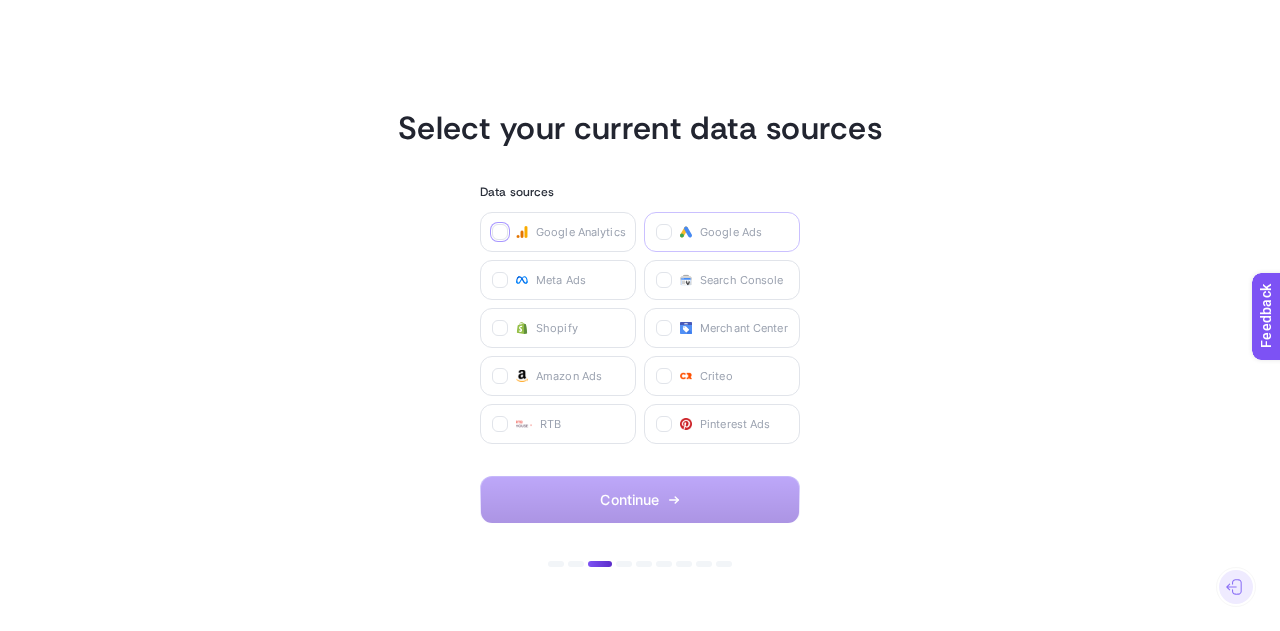 click on "Google Ads" 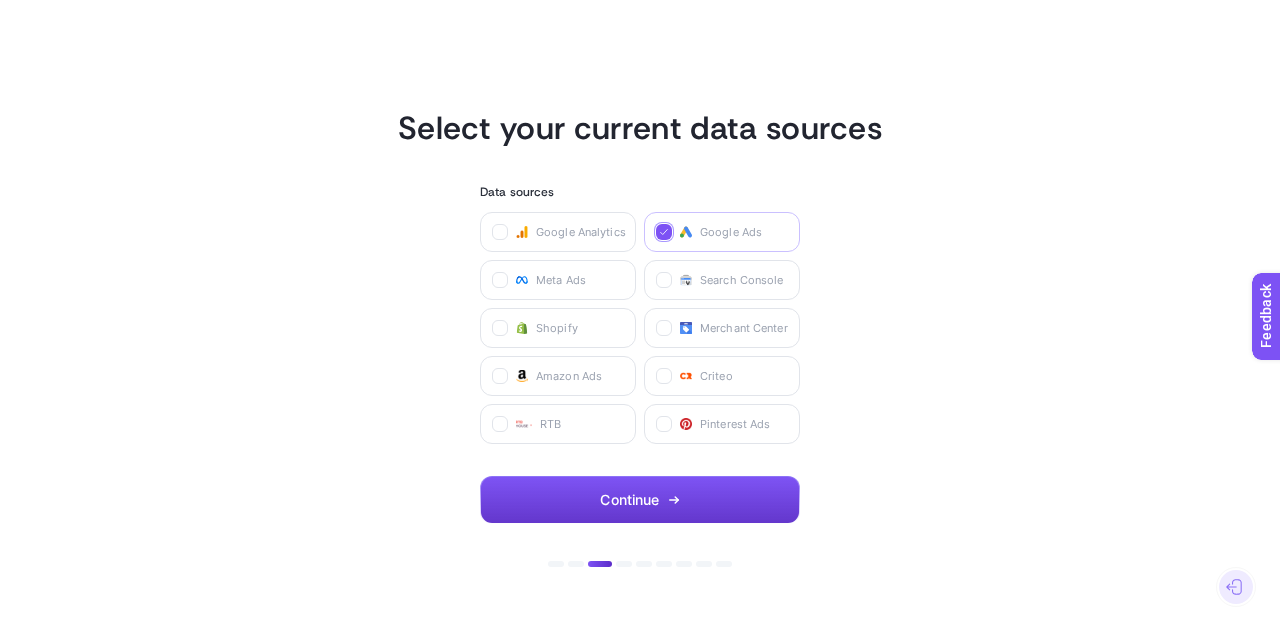 click on "Continue" at bounding box center (640, 500) 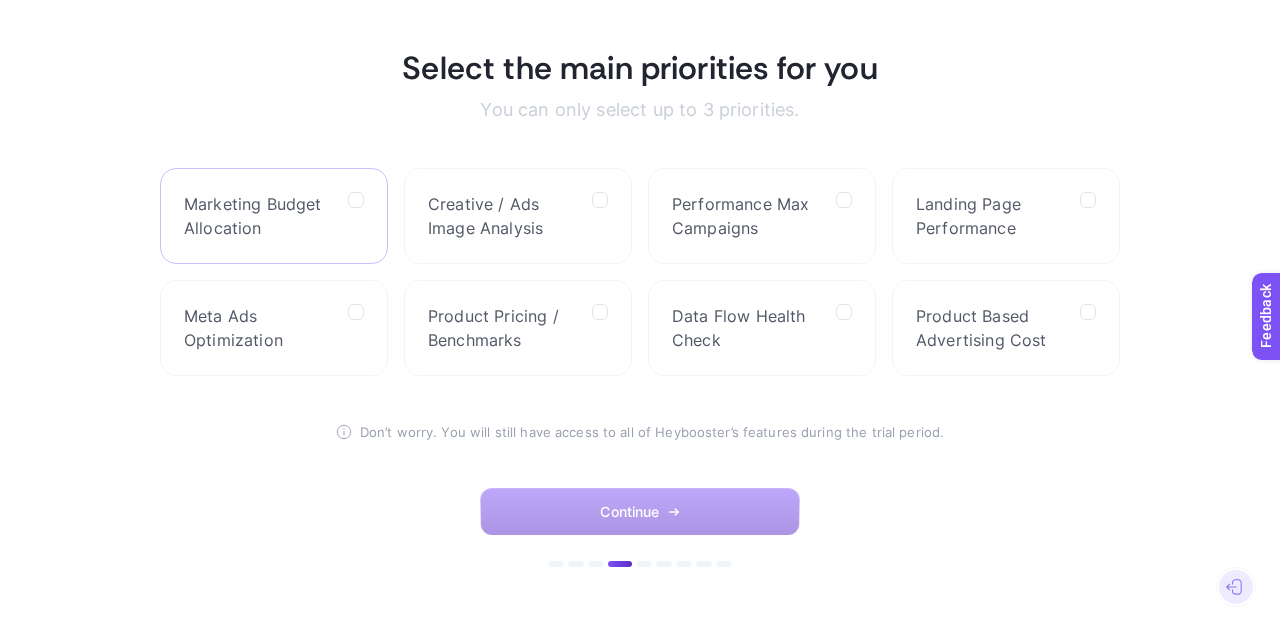 click on "Marketing Budget Allocation" at bounding box center (258, 216) 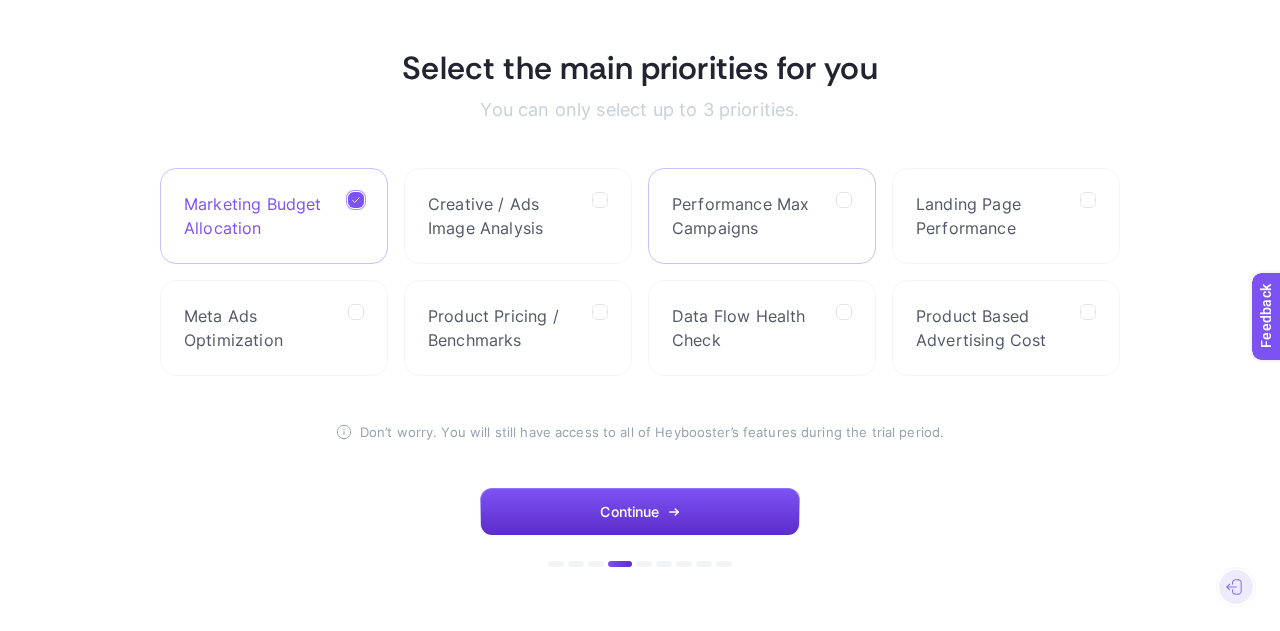 click on "Performance Max Campaigns" 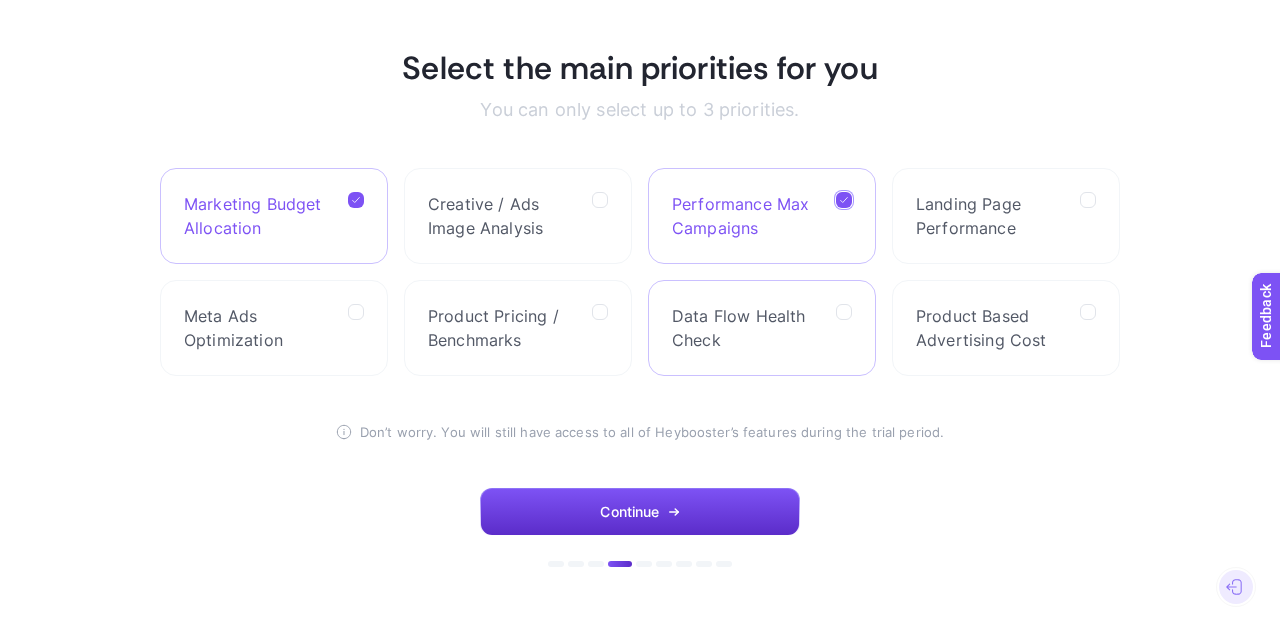 click on "Data Flow Health Check" 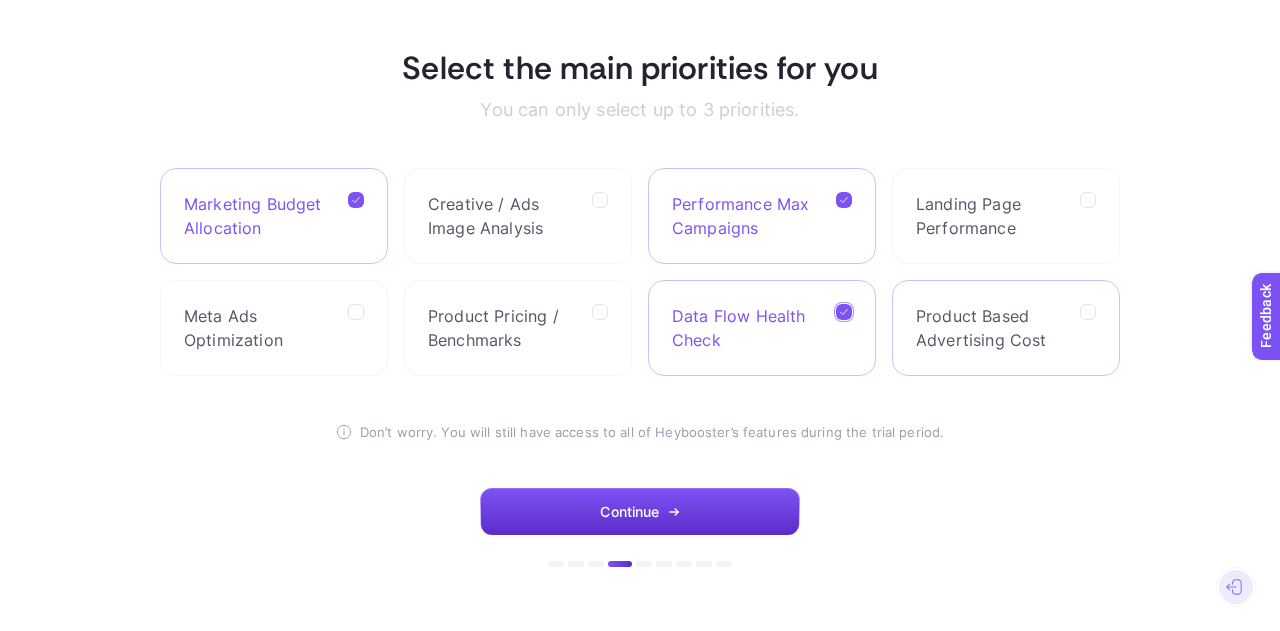 click on "Product Based Advertising Cost" 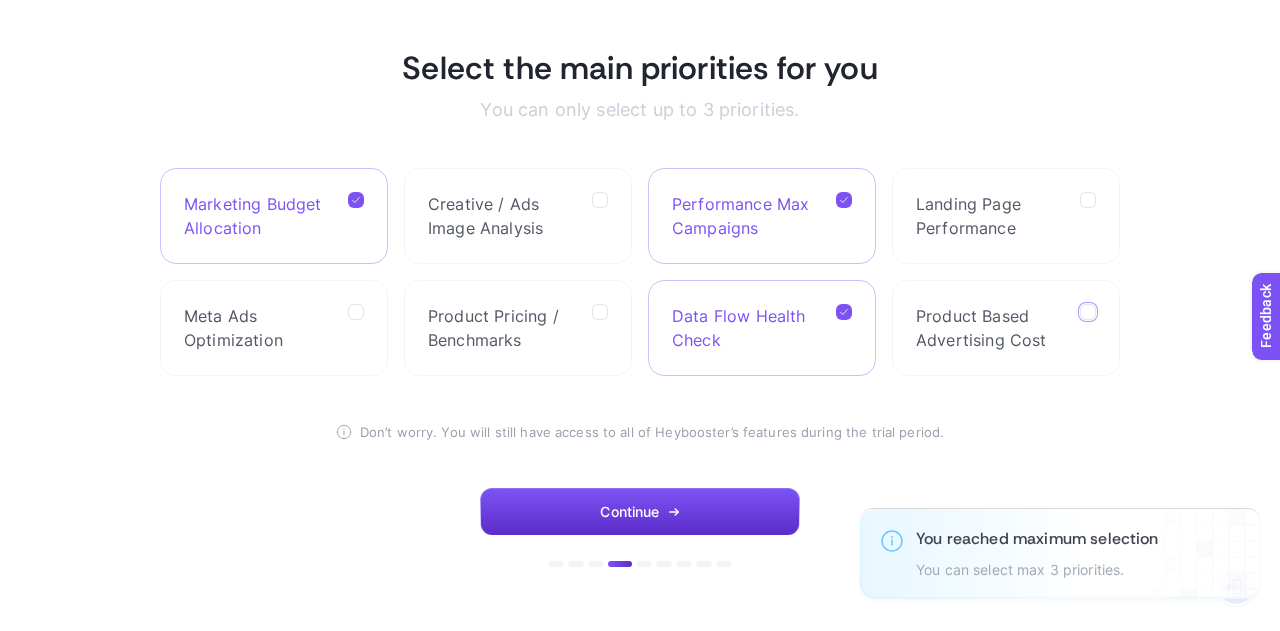 click on "Data Flow Health Check" 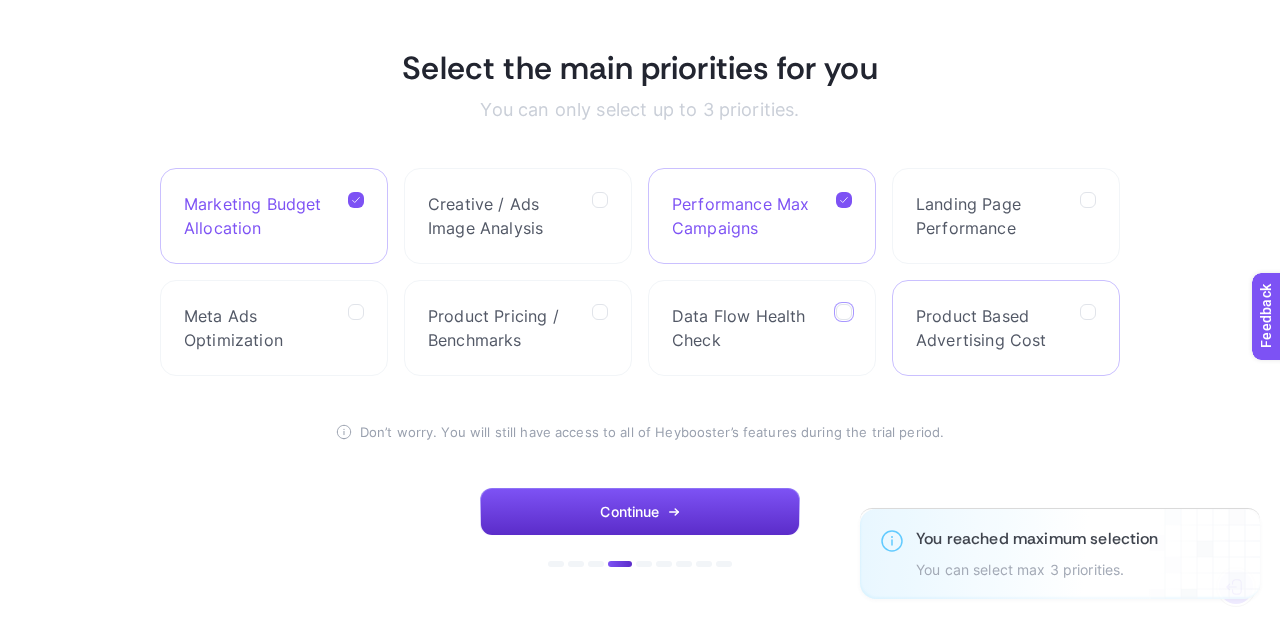 click on "Product Based Advertising Cost" at bounding box center [990, 328] 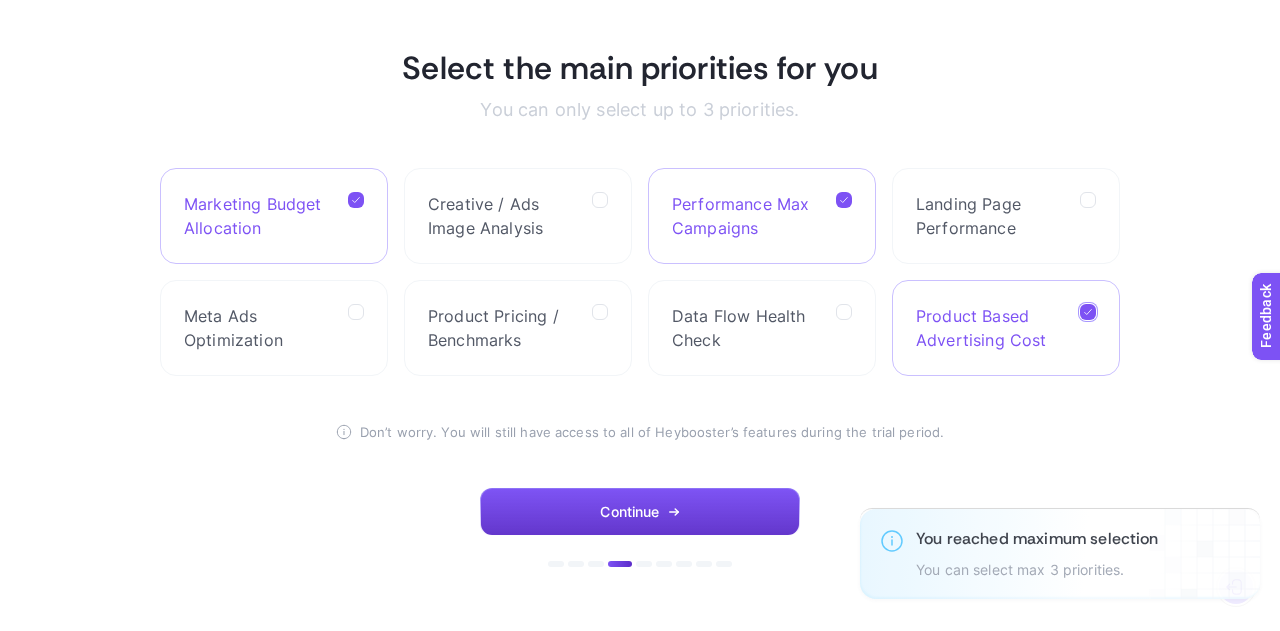 click on "Continue" 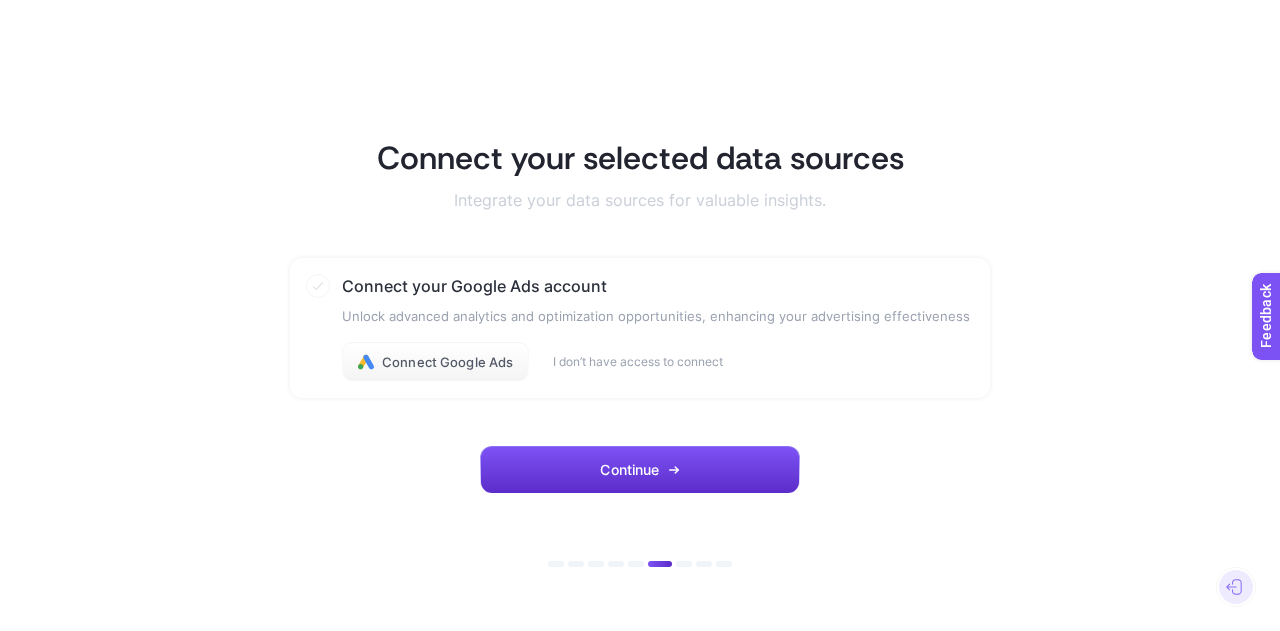 click on "Connect Google Ads" 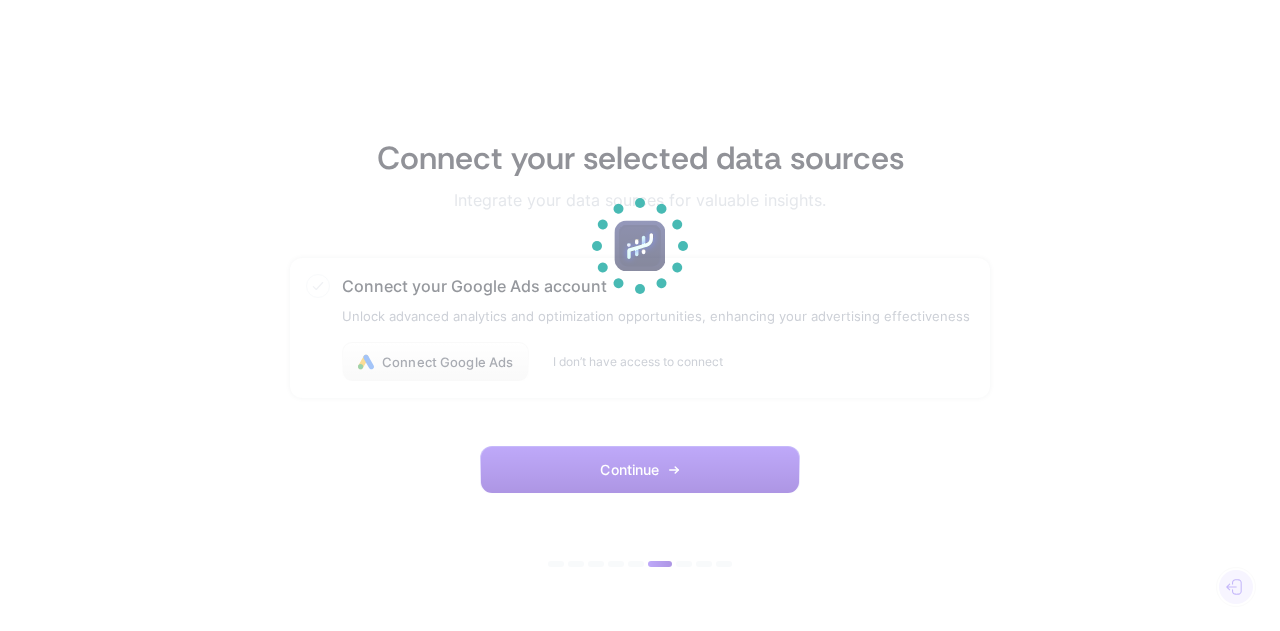 scroll, scrollTop: 0, scrollLeft: 0, axis: both 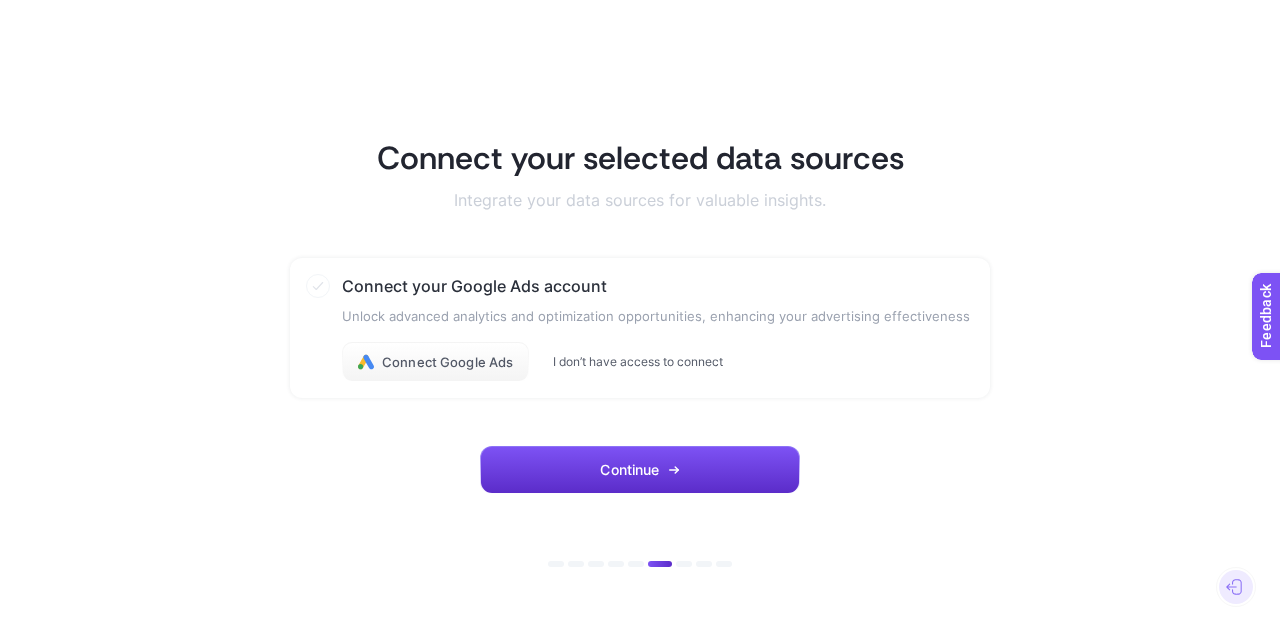 click on "I don’t have access to connect" at bounding box center (638, 362) 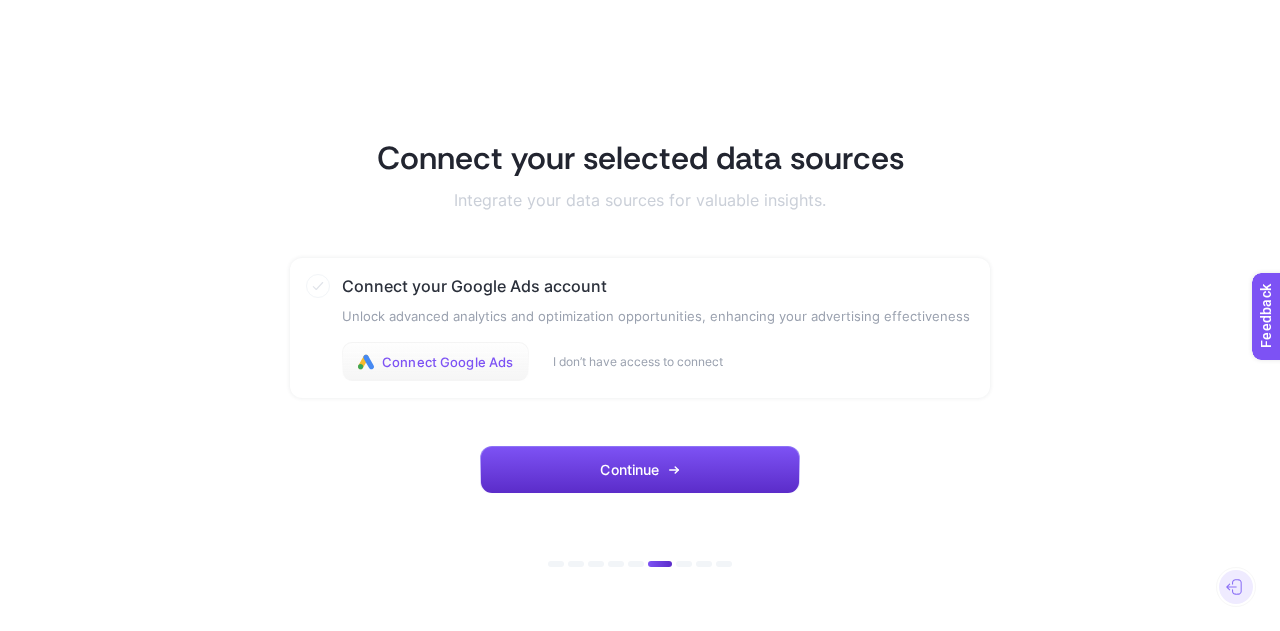 click on "Connect Google Ads" at bounding box center (435, 362) 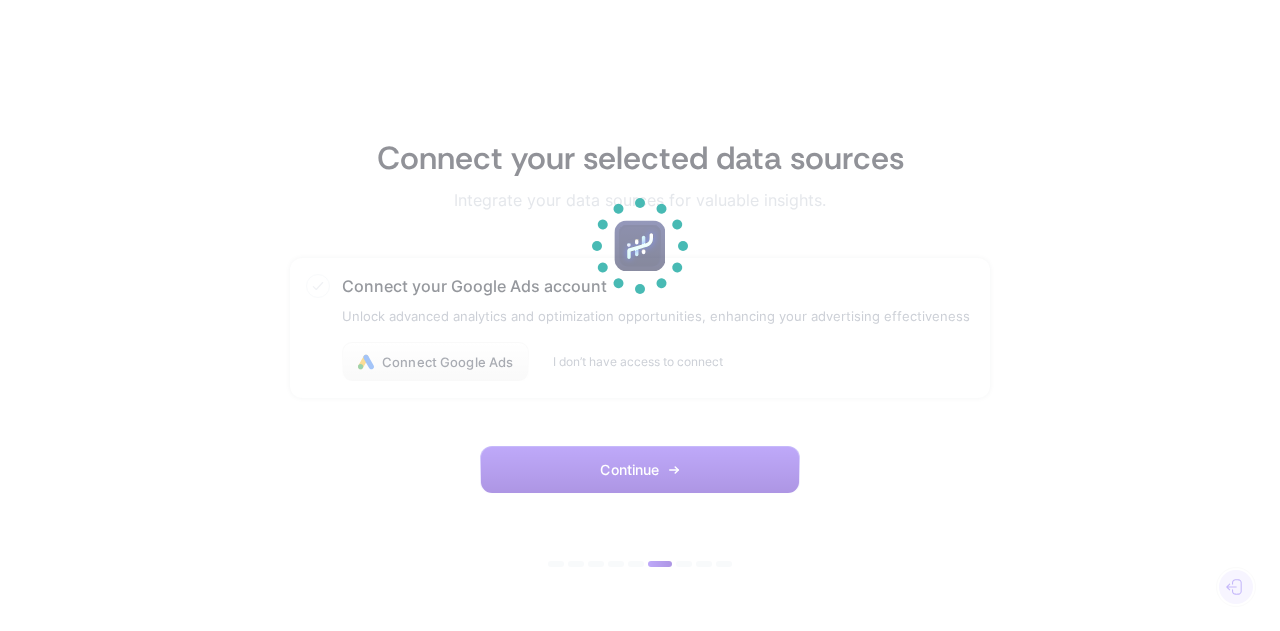 scroll, scrollTop: 0, scrollLeft: 0, axis: both 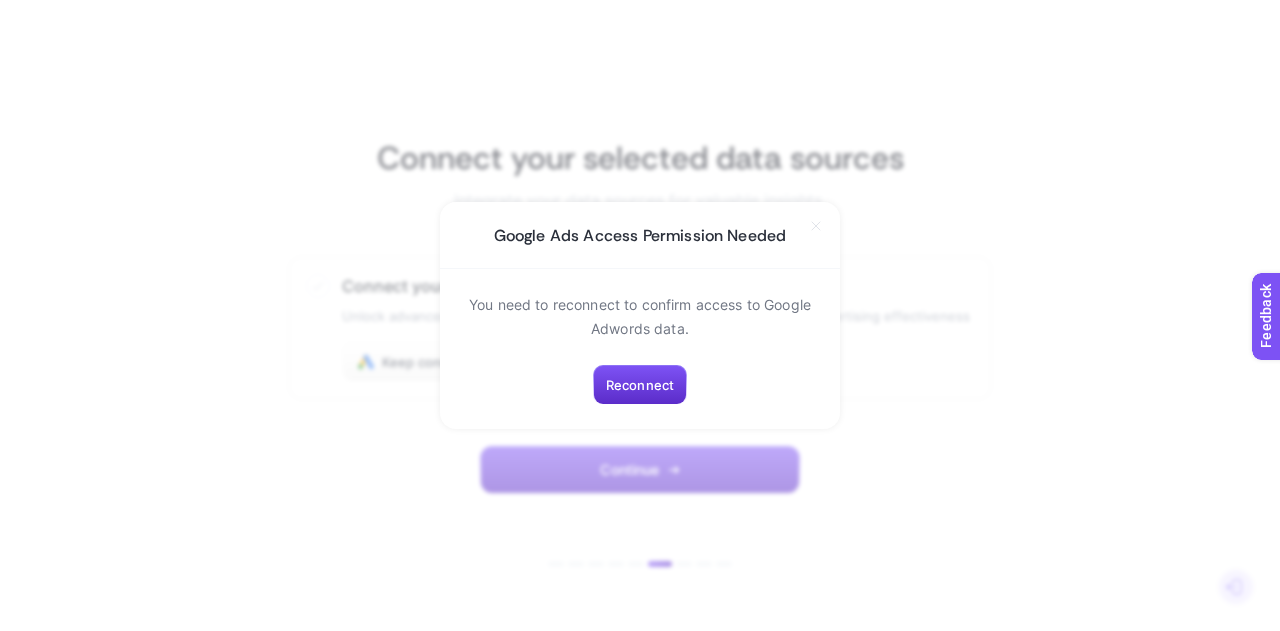 click 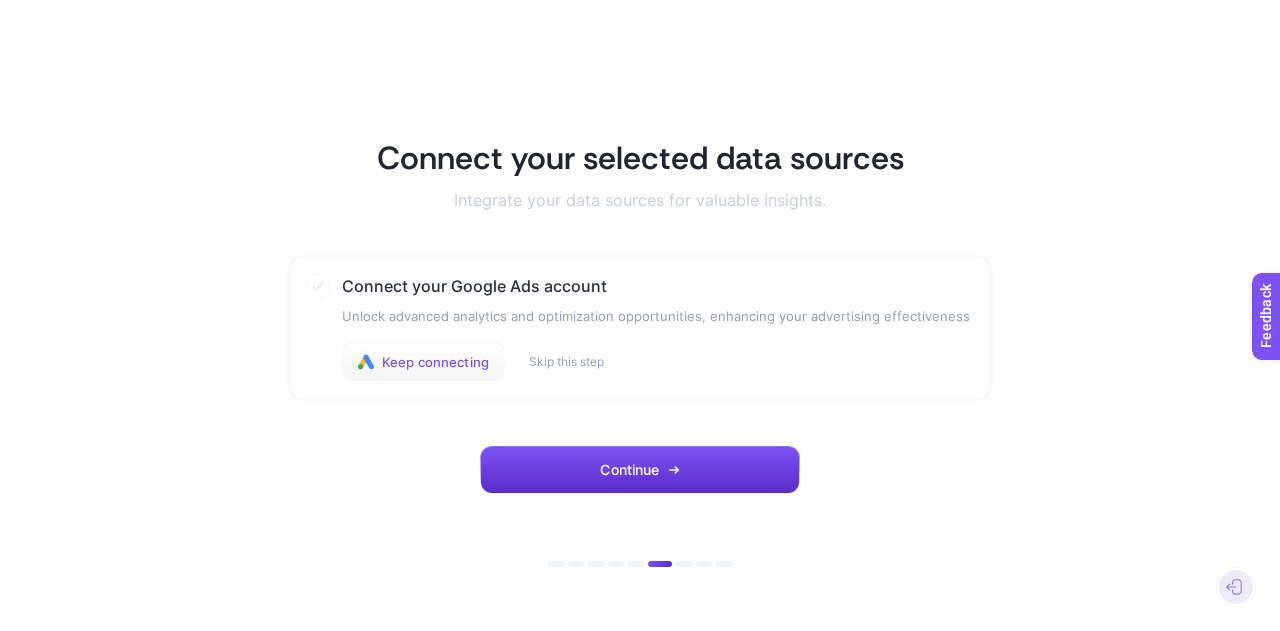 click on "Keep connecting" 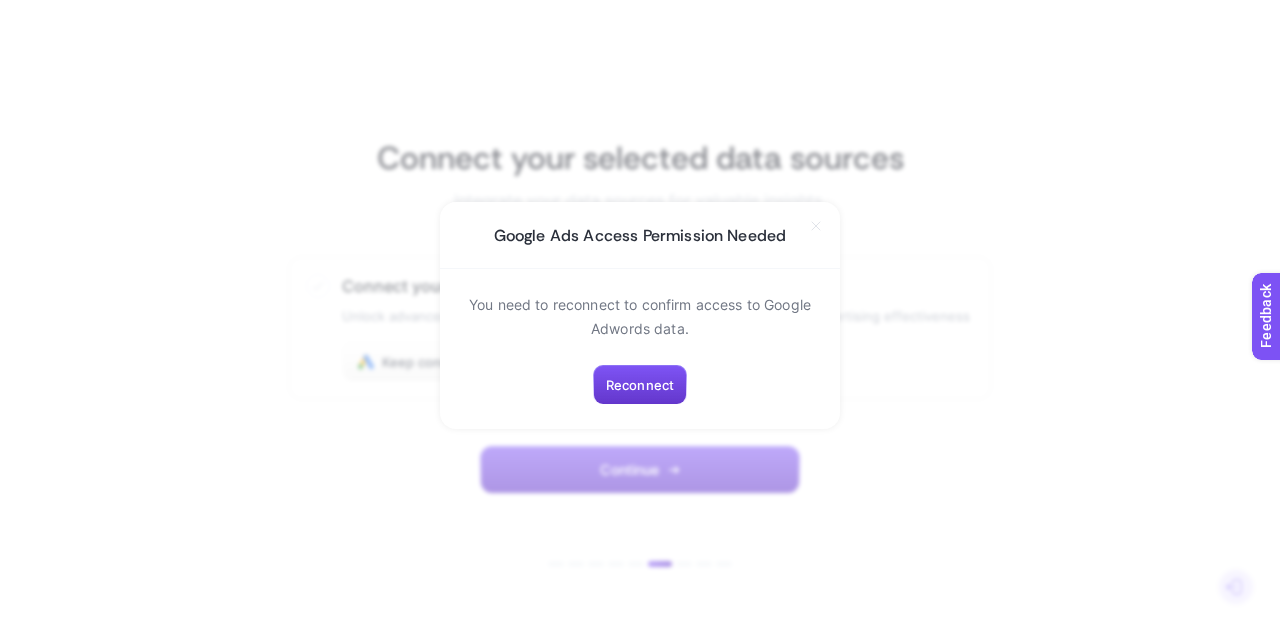click on "Reconnect" 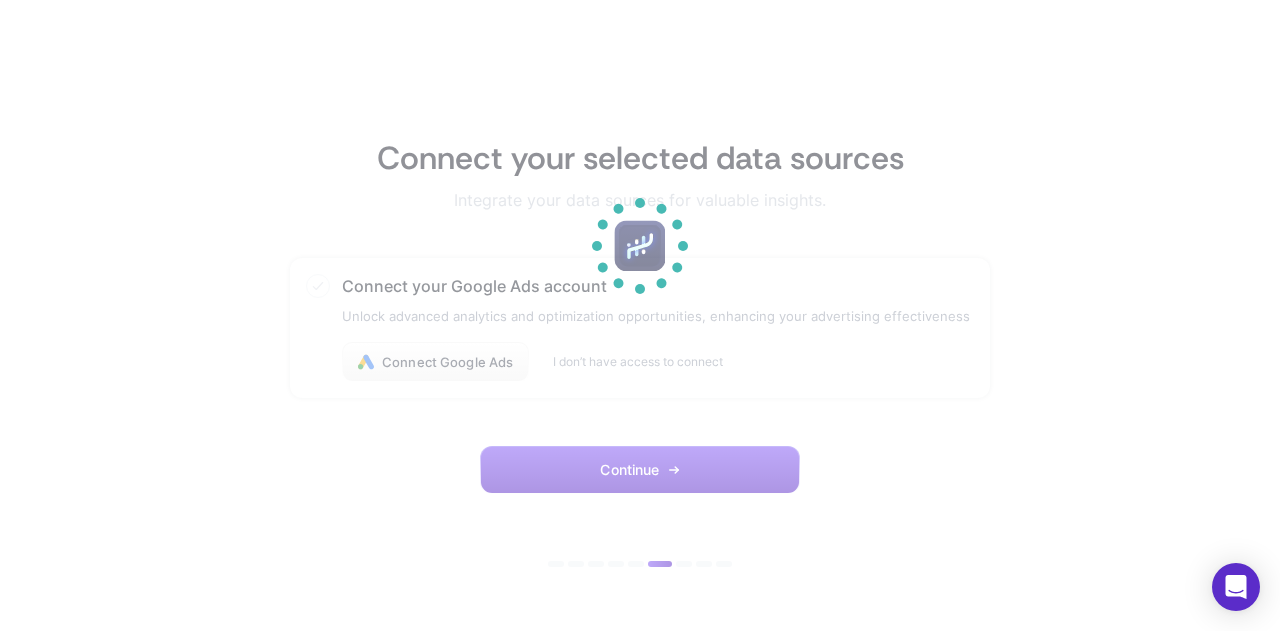 scroll, scrollTop: 0, scrollLeft: 0, axis: both 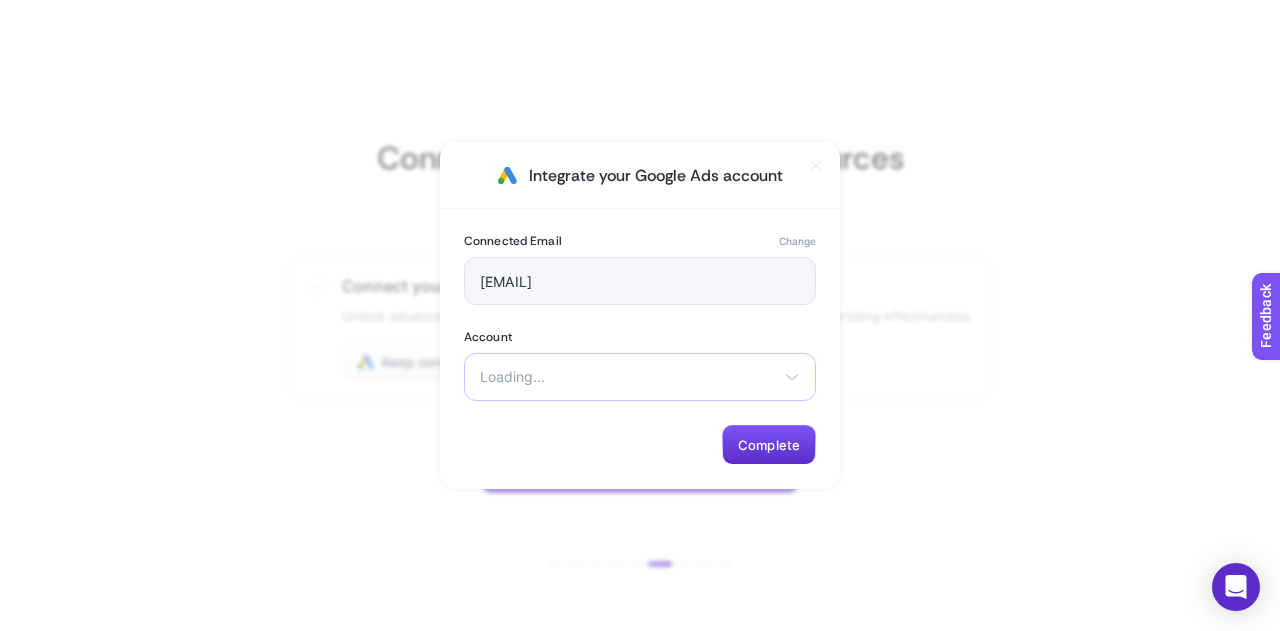 click on "Loading... There are no matching options available." at bounding box center [640, 377] 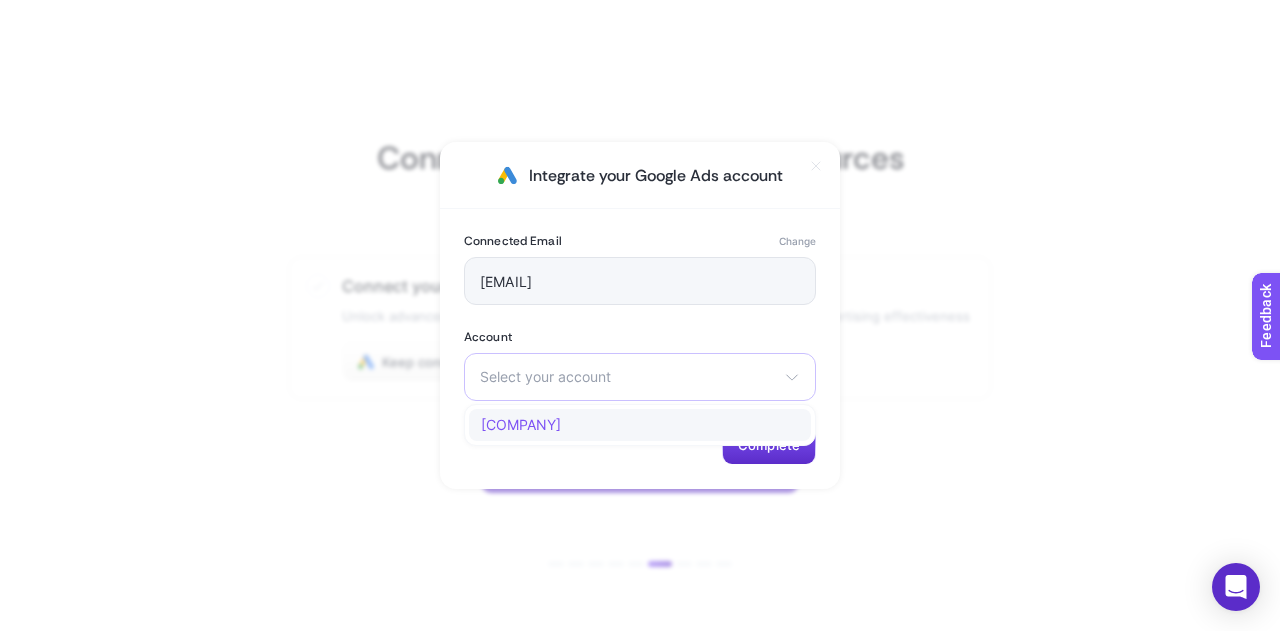 click on "[COMPANY]" 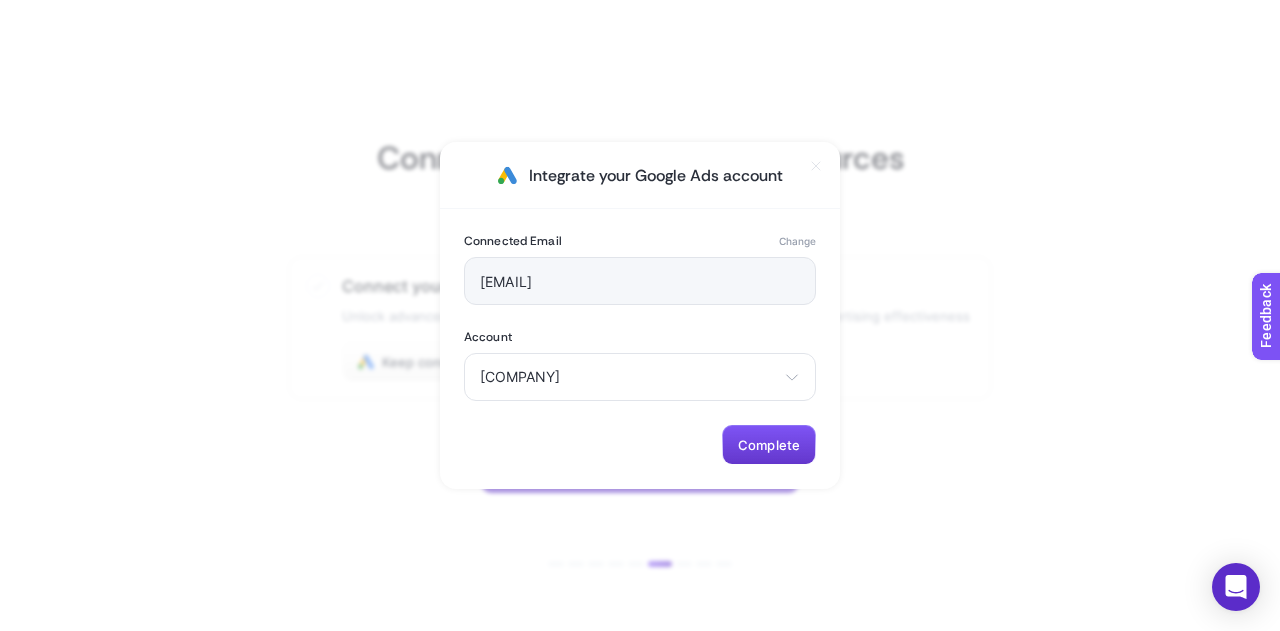 click on "Complete" 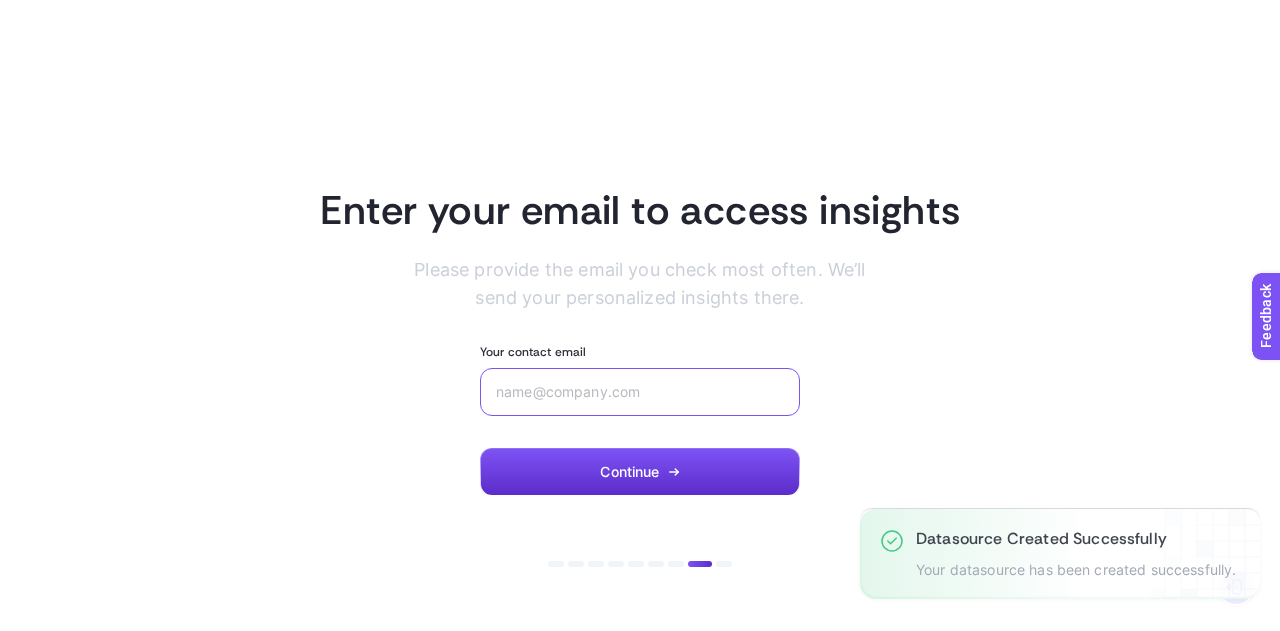click on "Your contact email" at bounding box center [640, 392] 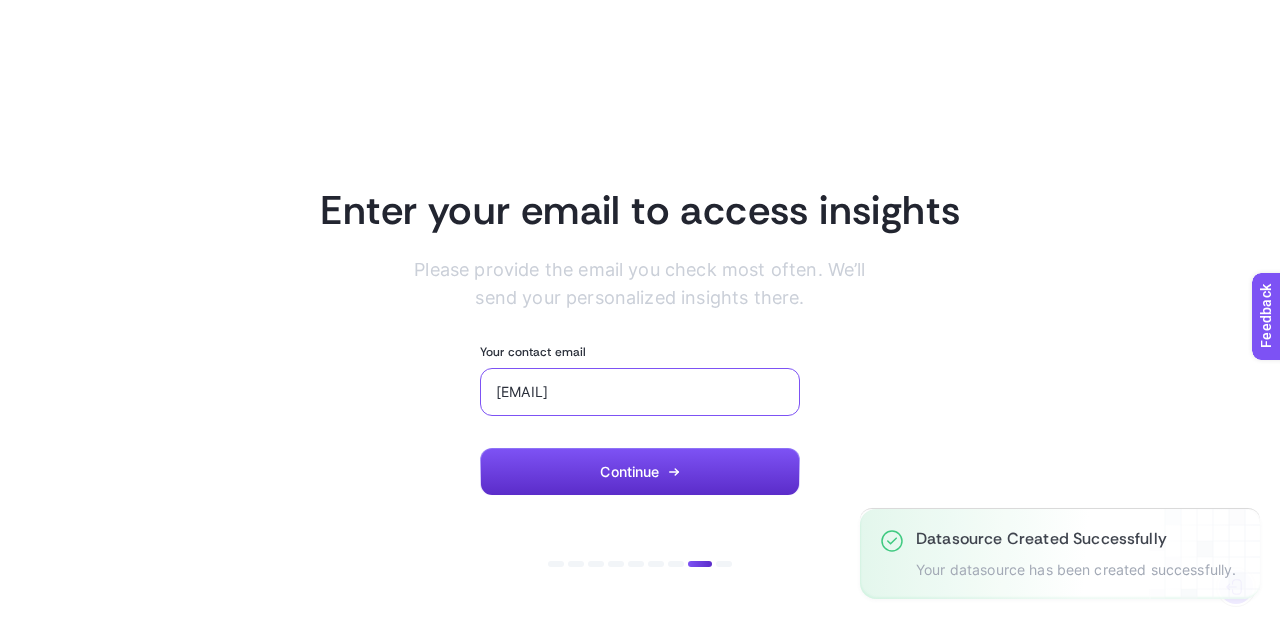 type on "[EMAIL]" 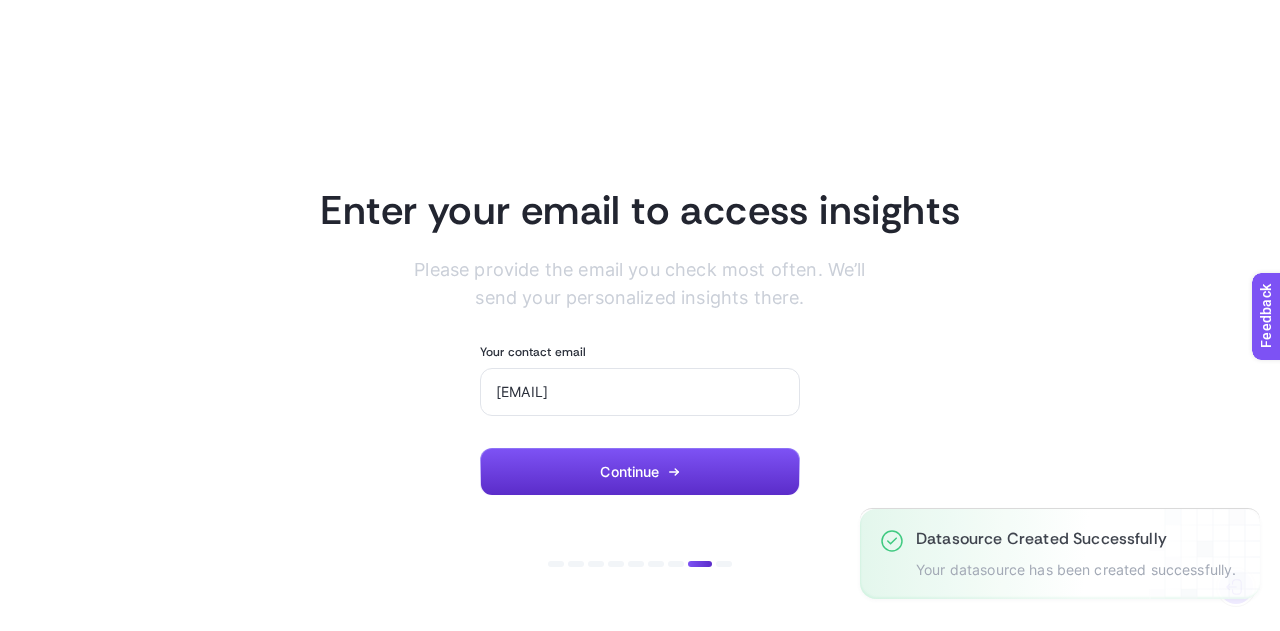 click on "Enter your email to access insights   Please provide the email you check most often. We’ll   send your personalized insights there.  Your contact email  [EMAIL] Continue  To start the sign up process with a new email:   Sign out" 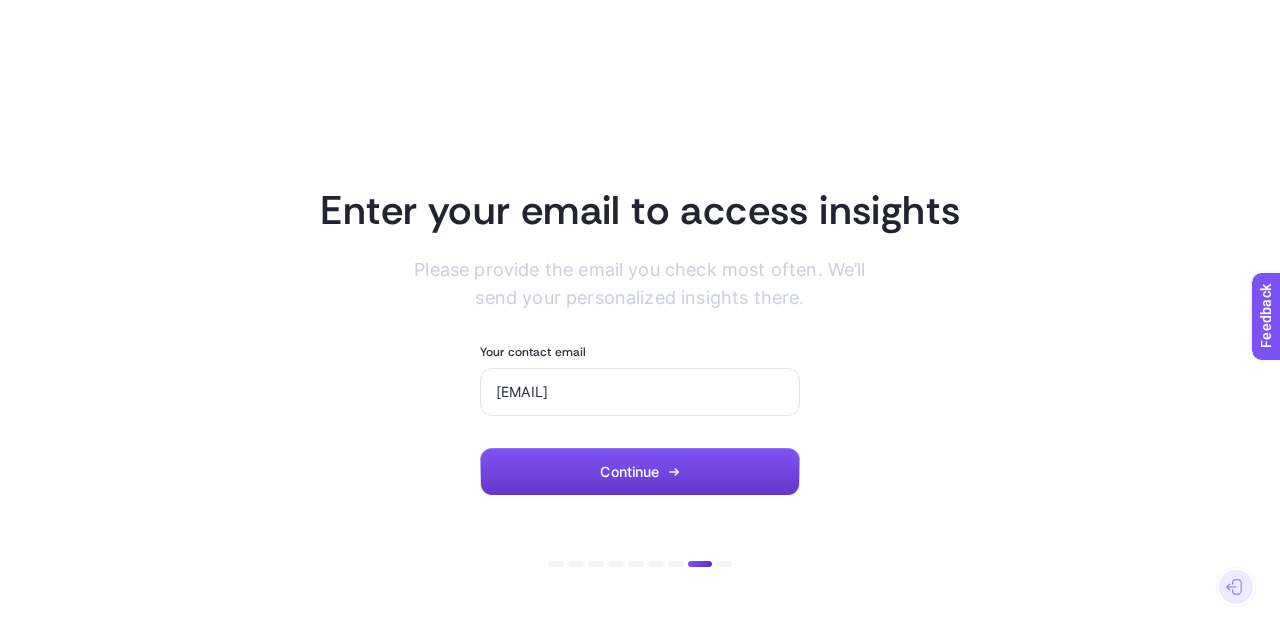 click on "Continue" at bounding box center [640, 472] 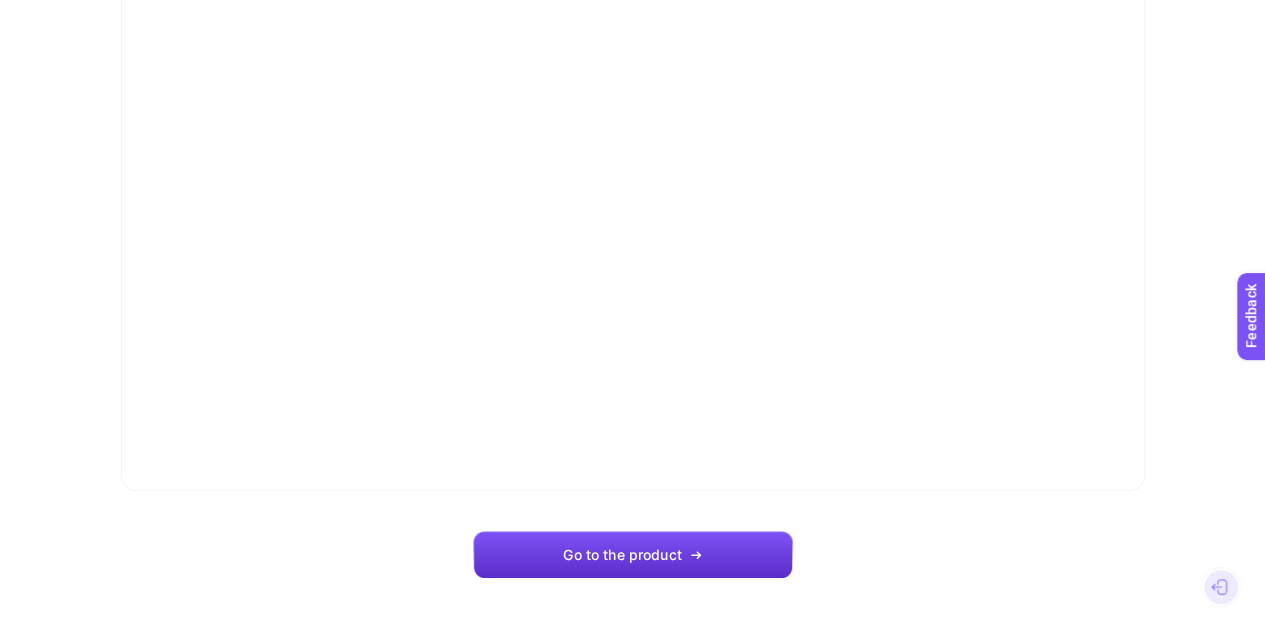 scroll, scrollTop: 200, scrollLeft: 0, axis: vertical 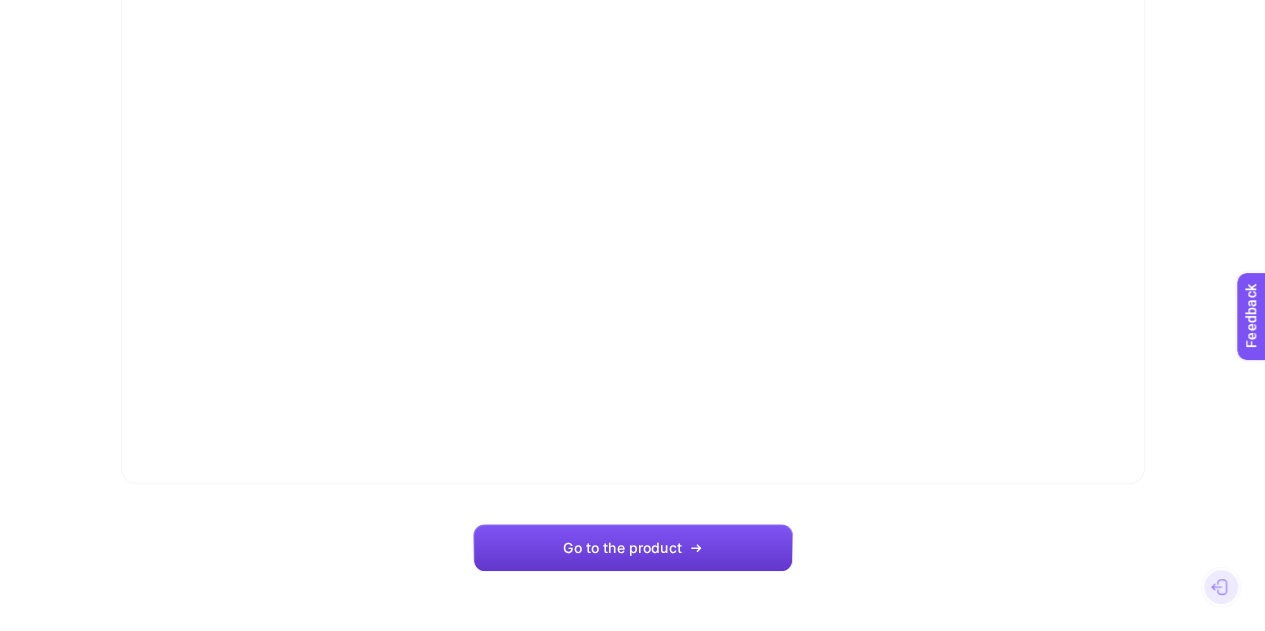 click on "Go to the product" 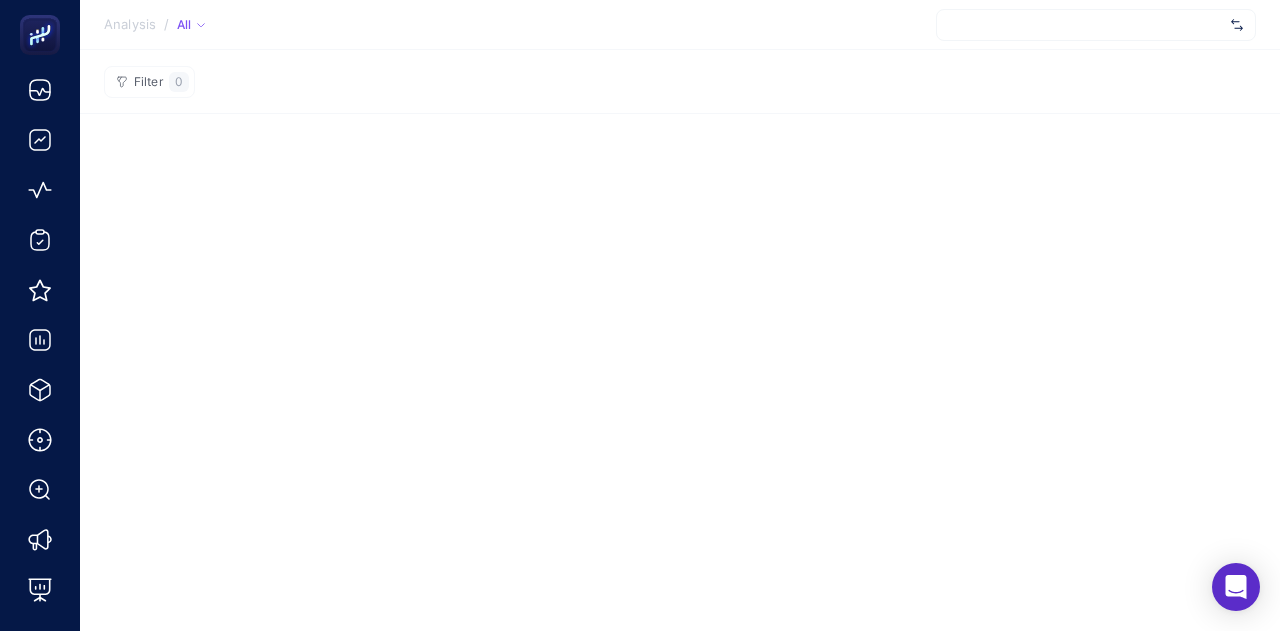 scroll, scrollTop: 0, scrollLeft: 0, axis: both 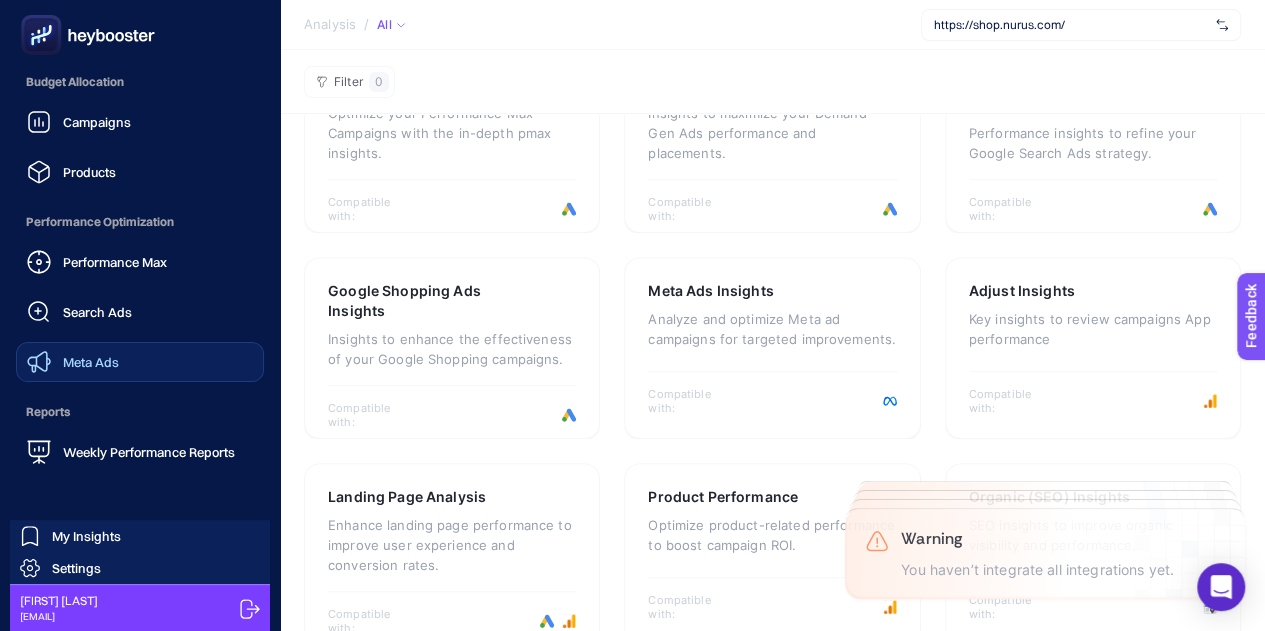 click on "Meta Ads" 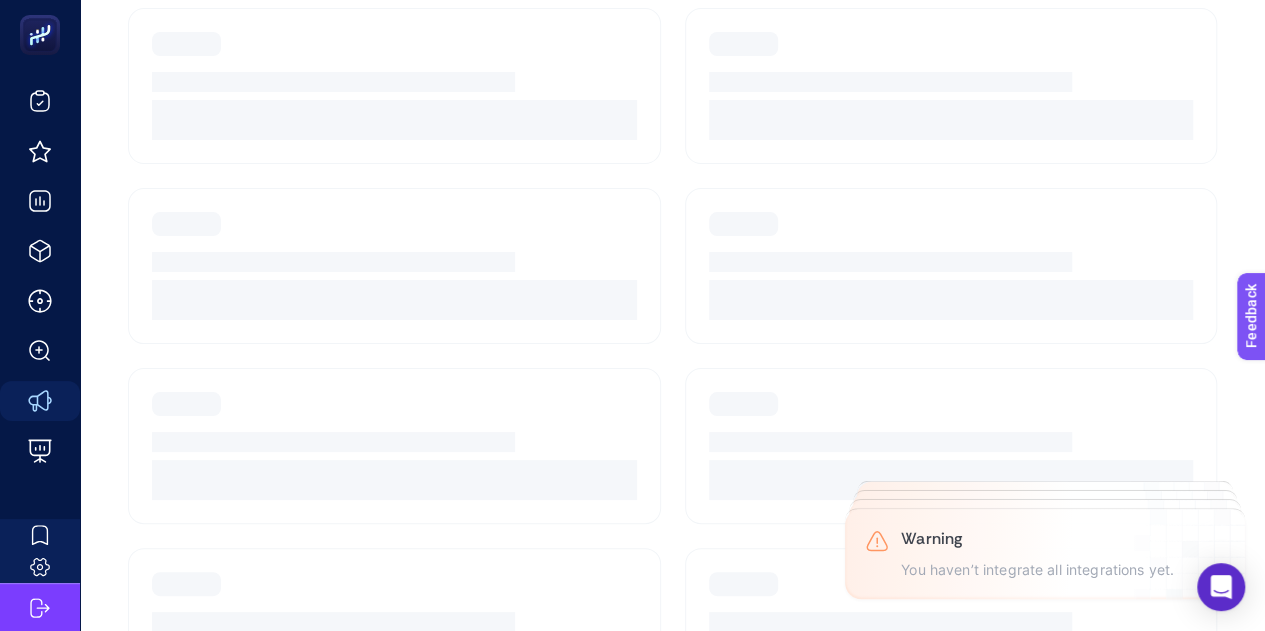 scroll, scrollTop: 138, scrollLeft: 0, axis: vertical 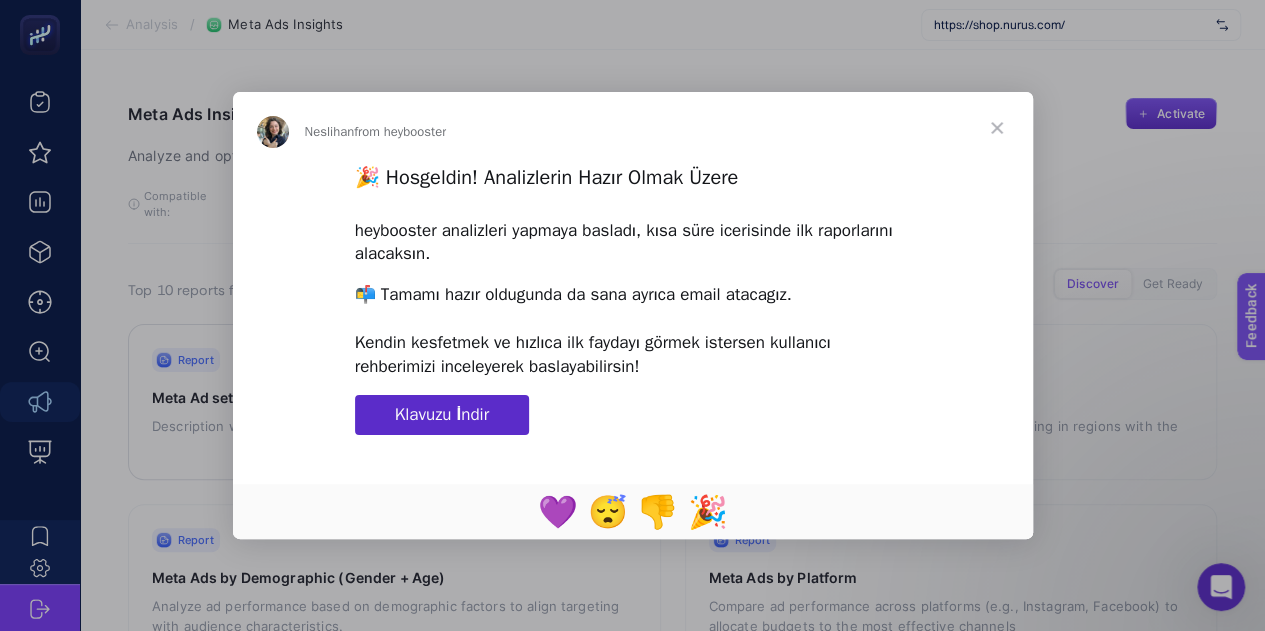 click at bounding box center [997, 128] 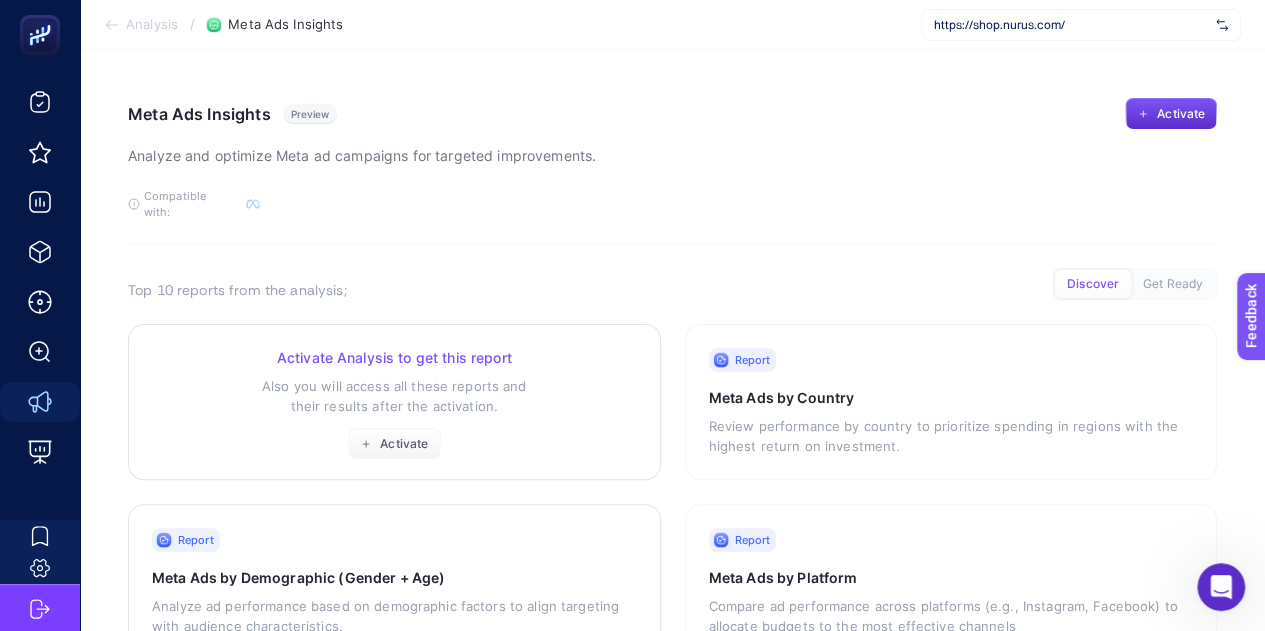 scroll, scrollTop: 100, scrollLeft: 0, axis: vertical 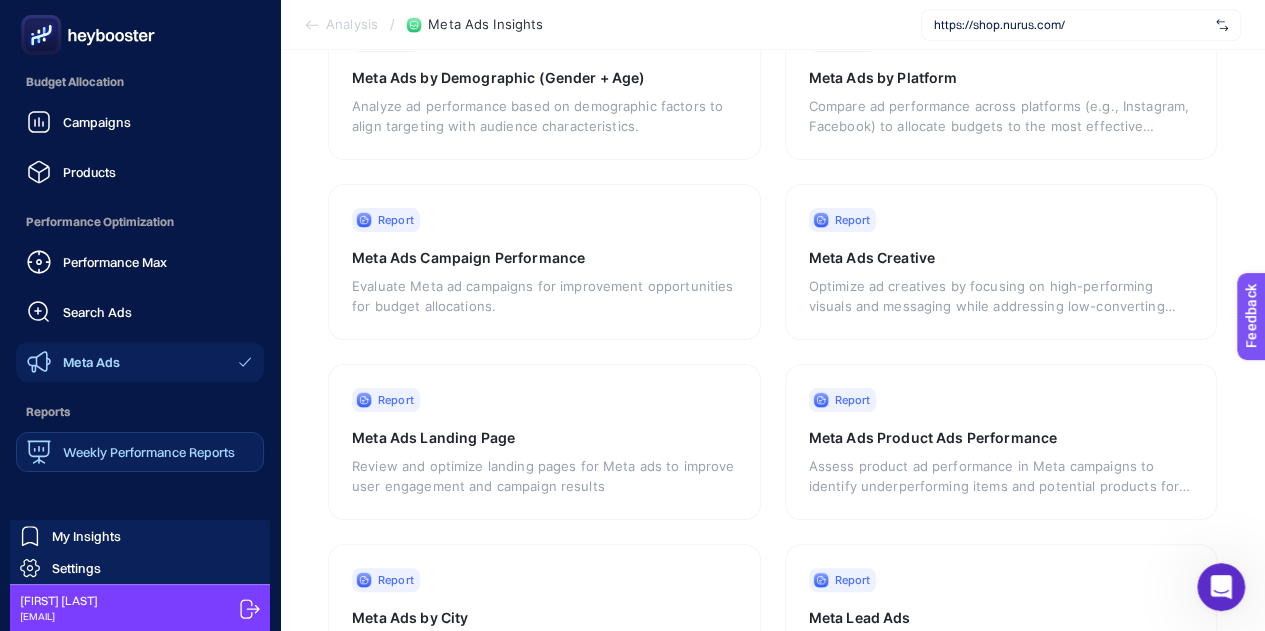 click on "Weekly Performance Reports" at bounding box center (131, 452) 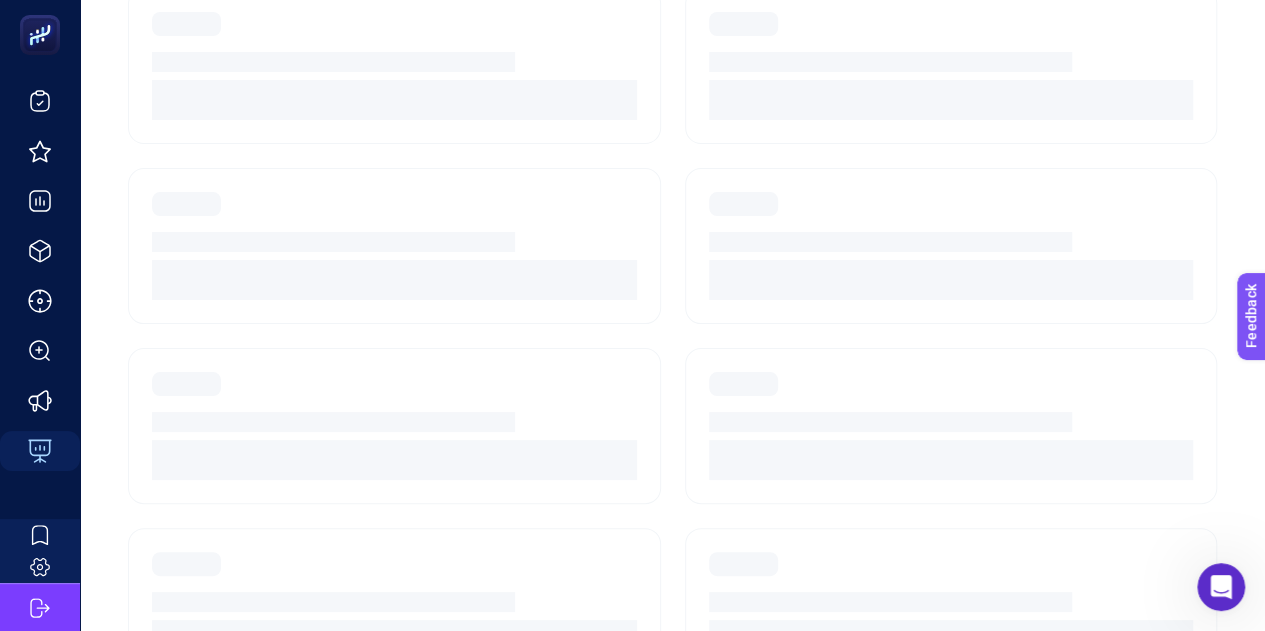 scroll, scrollTop: 138, scrollLeft: 0, axis: vertical 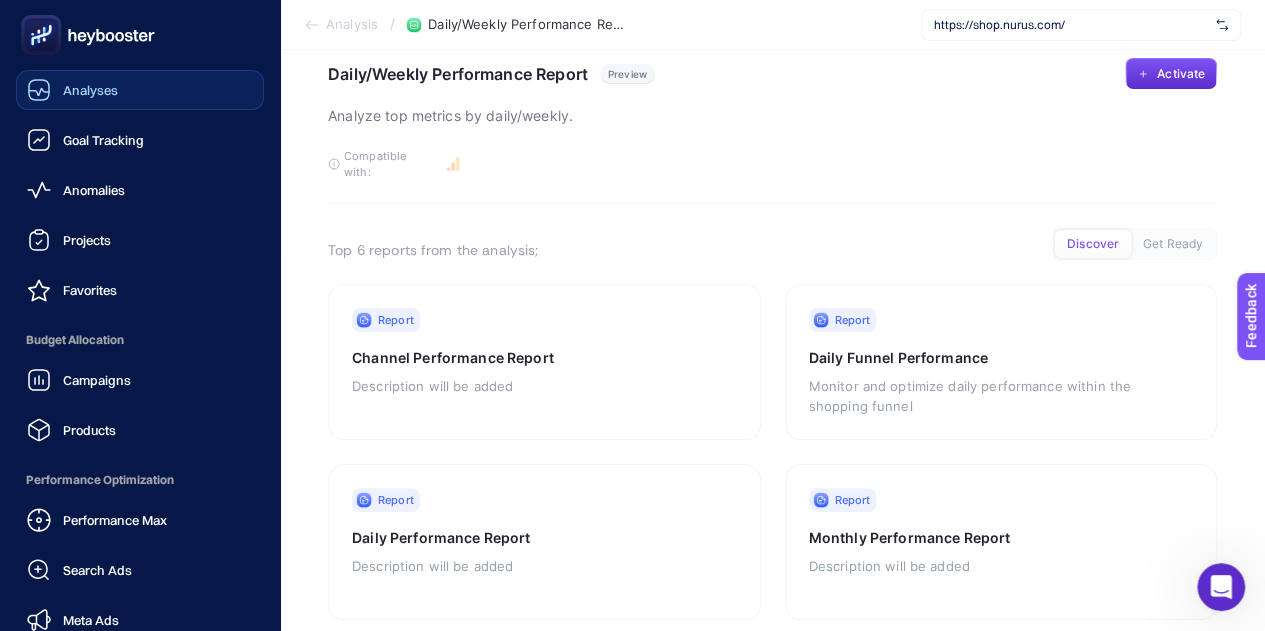 click on "Analyses" at bounding box center (140, 90) 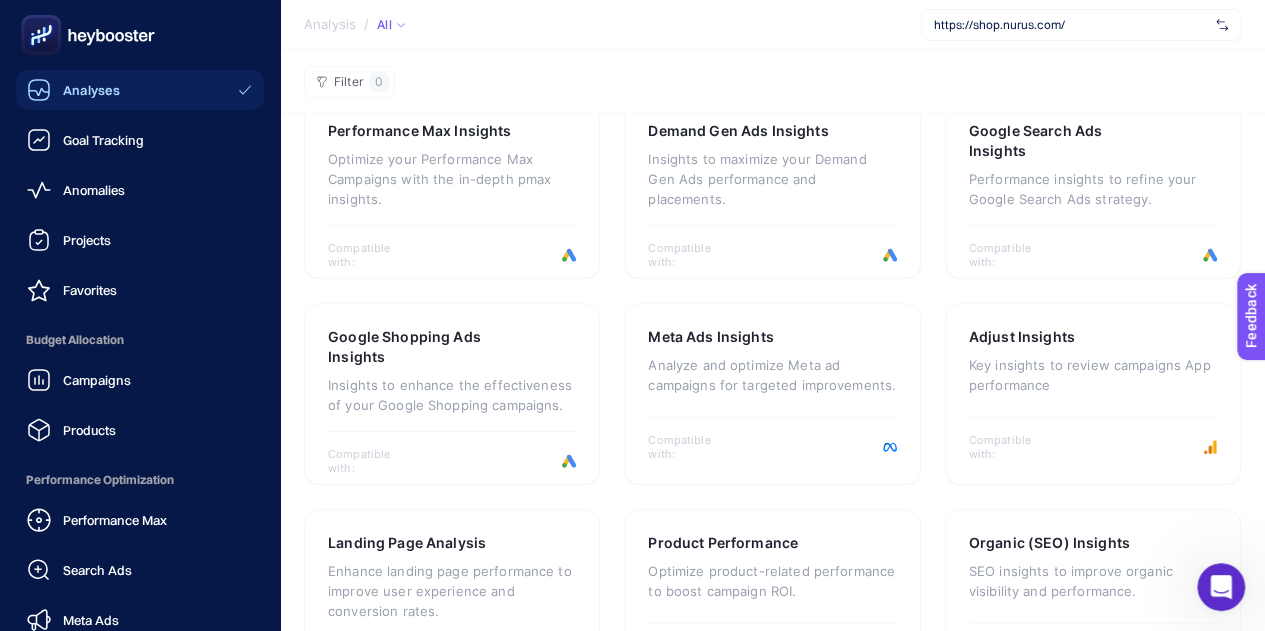 scroll, scrollTop: 300, scrollLeft: 0, axis: vertical 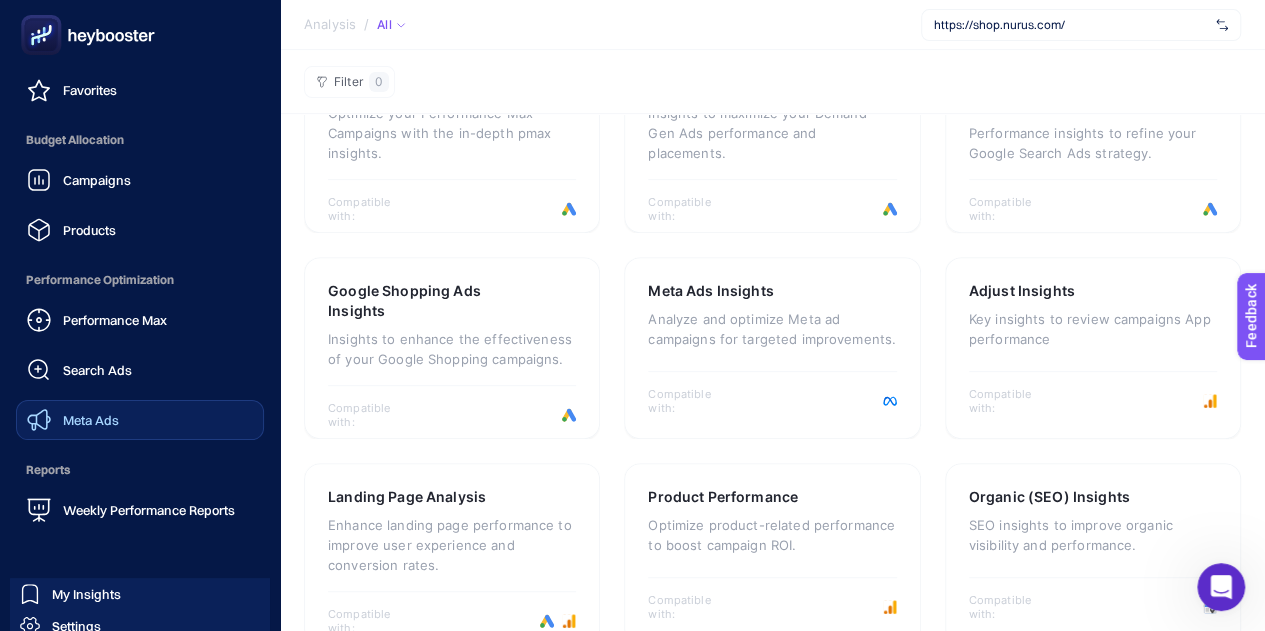 click on "Meta Ads" 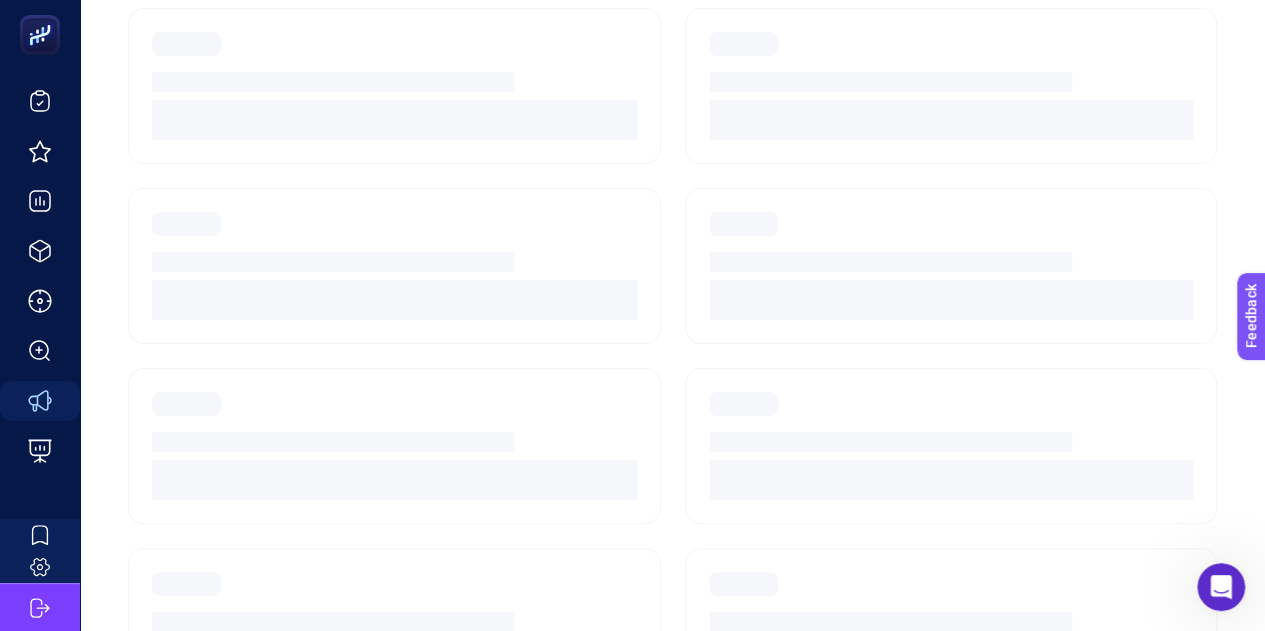 scroll, scrollTop: 138, scrollLeft: 0, axis: vertical 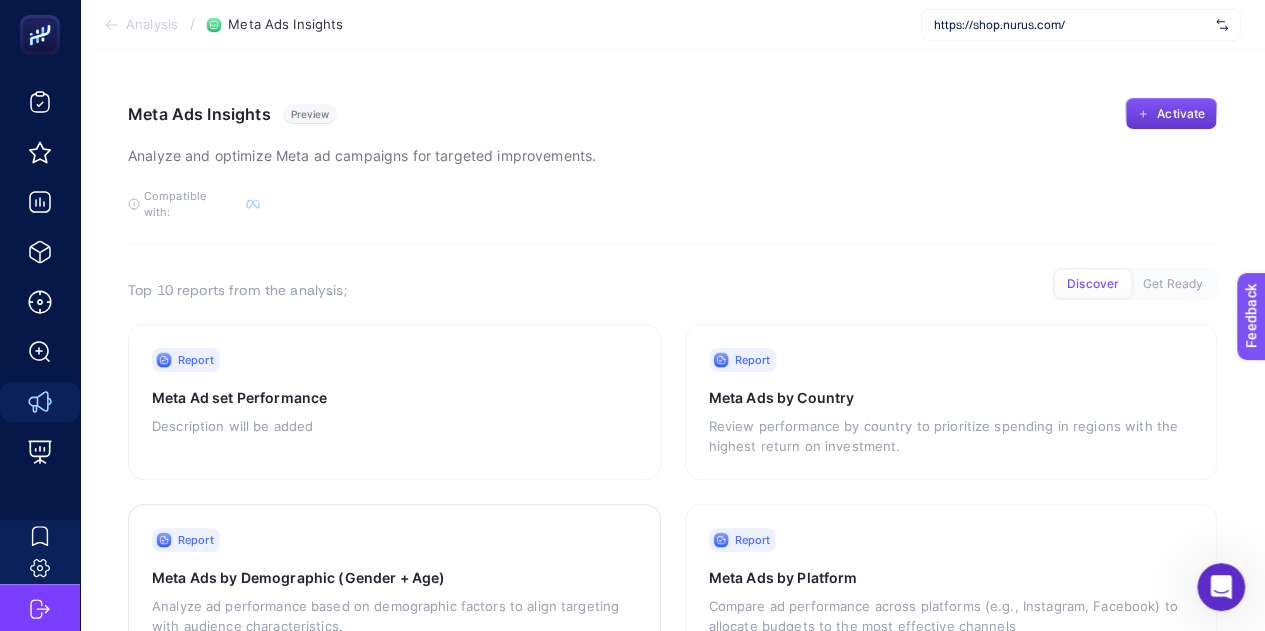 click on "Activate" 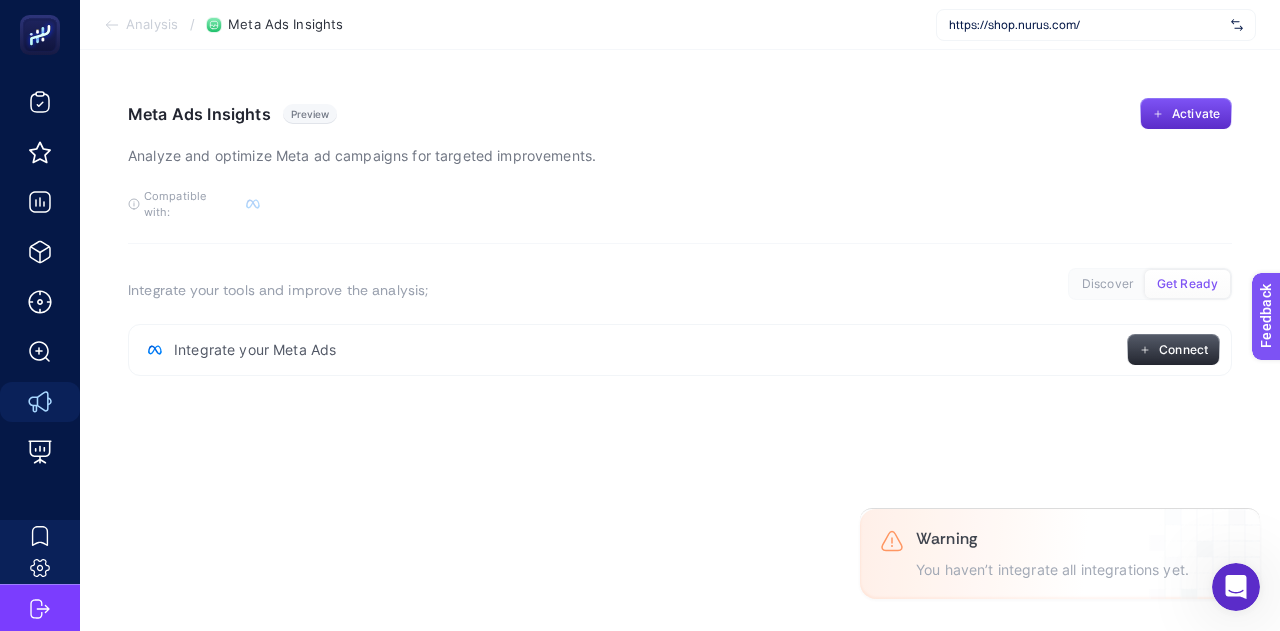 click on "Connect" at bounding box center (1173, 350) 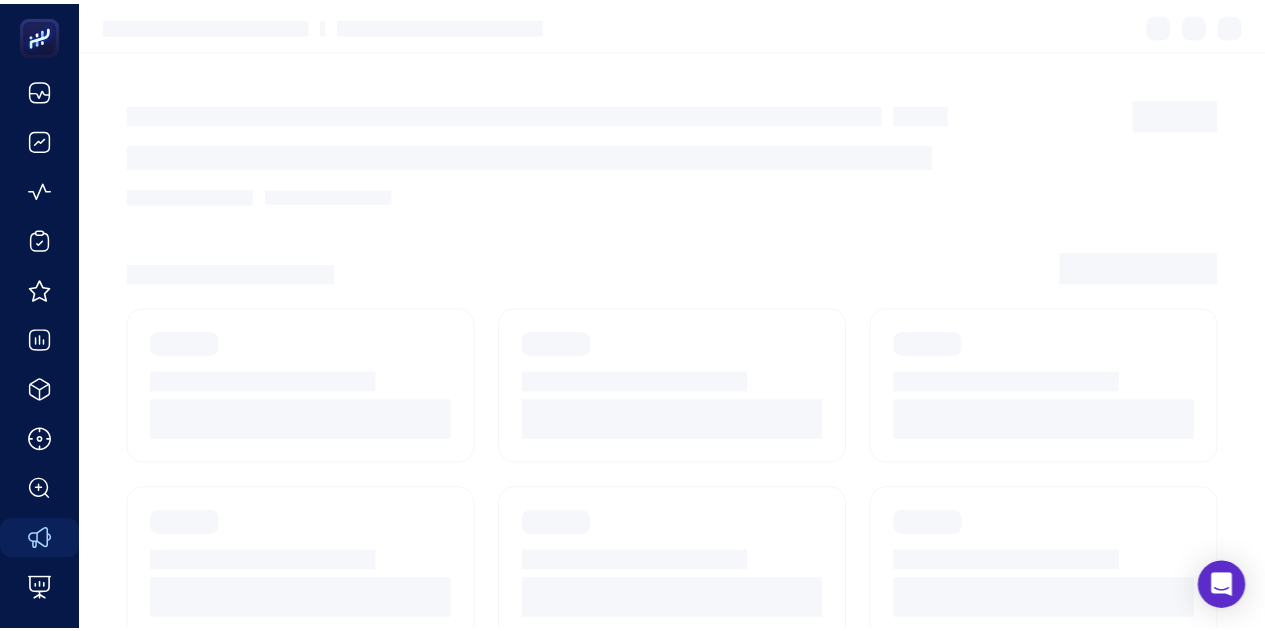scroll, scrollTop: 0, scrollLeft: 0, axis: both 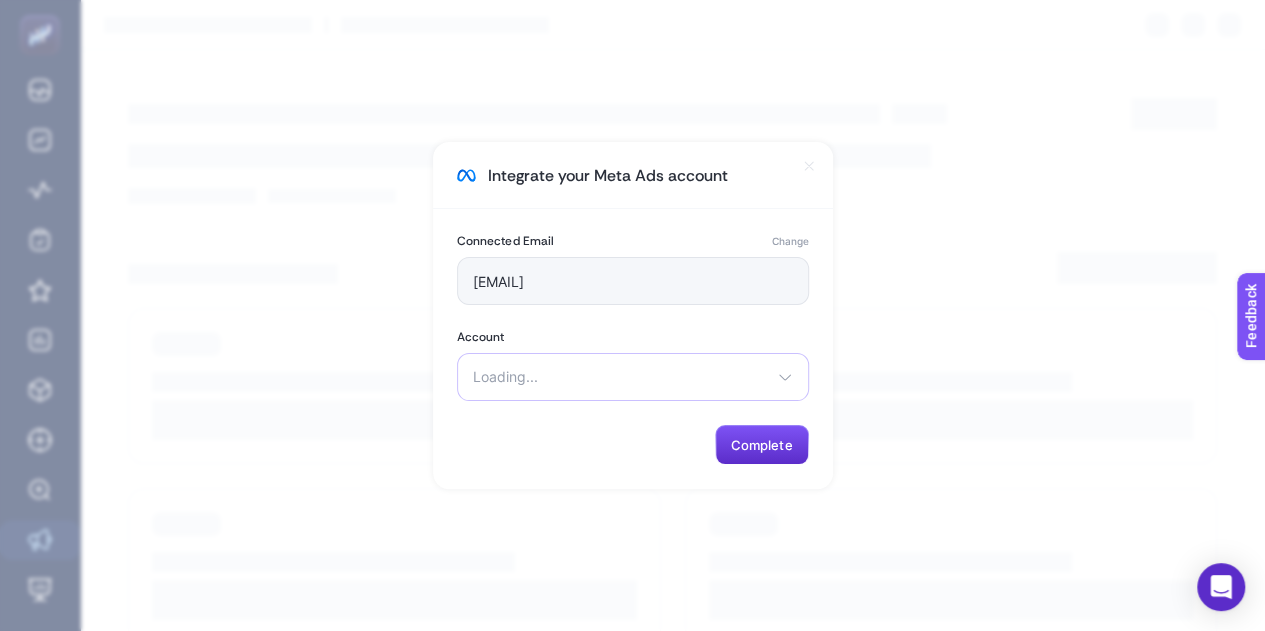 type on "[EMAIL]" 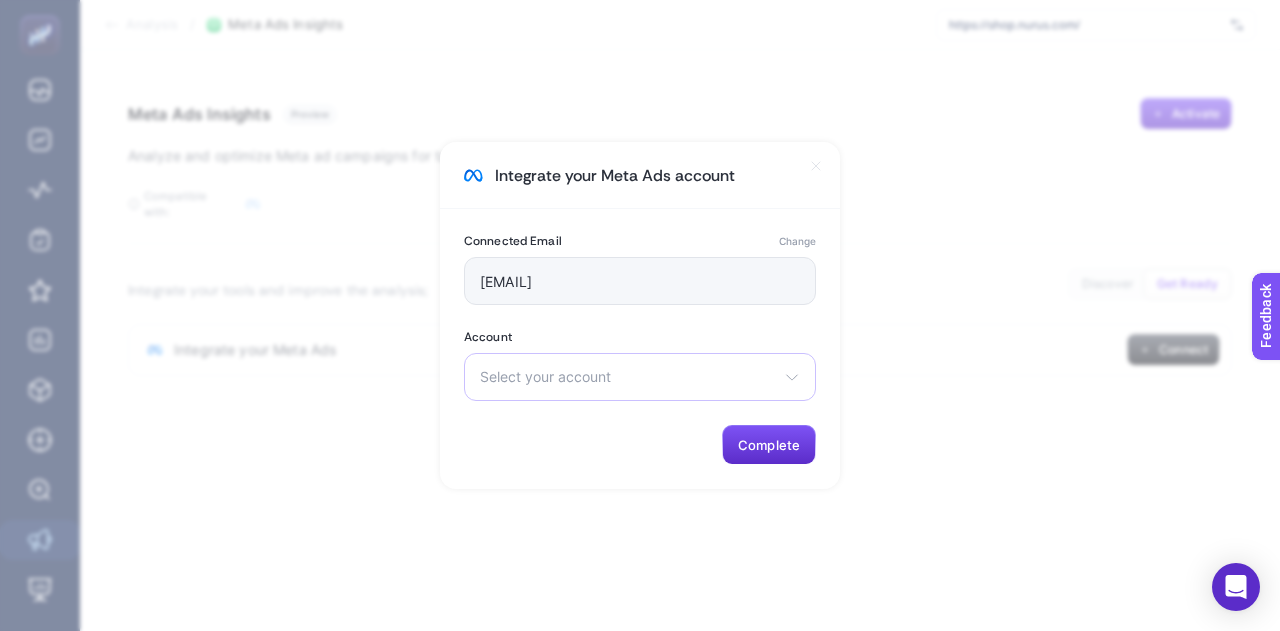 click on "Select your account Nurus Ceren Karacan" at bounding box center [640, 377] 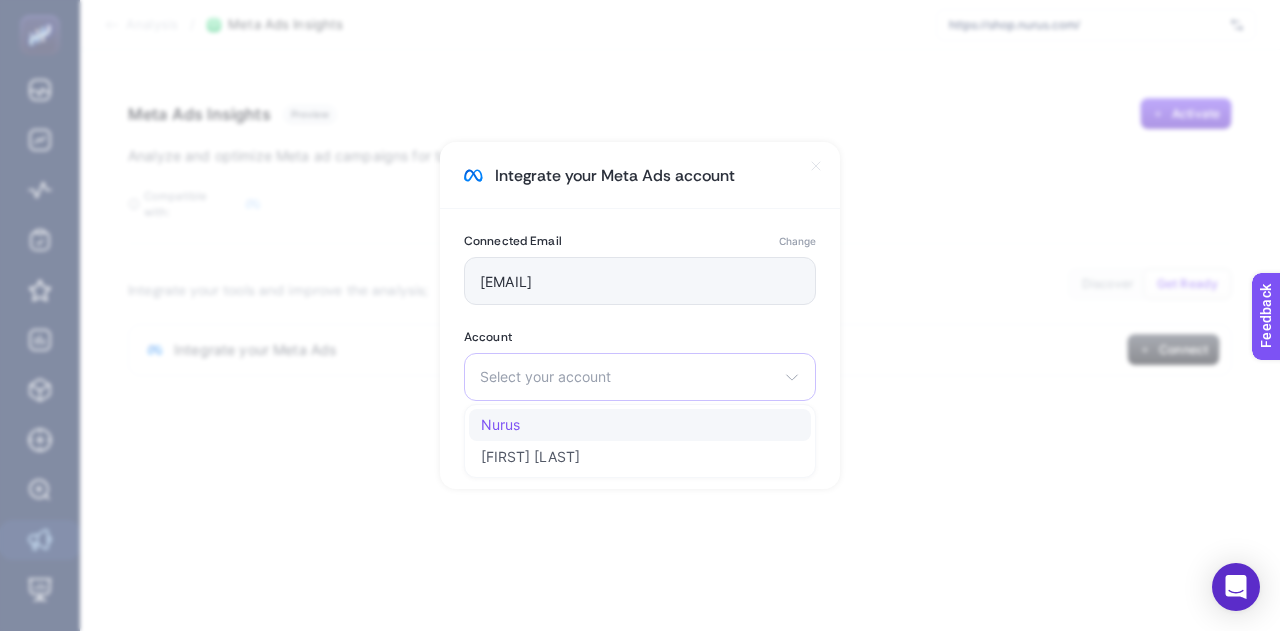 click on "Nurus" 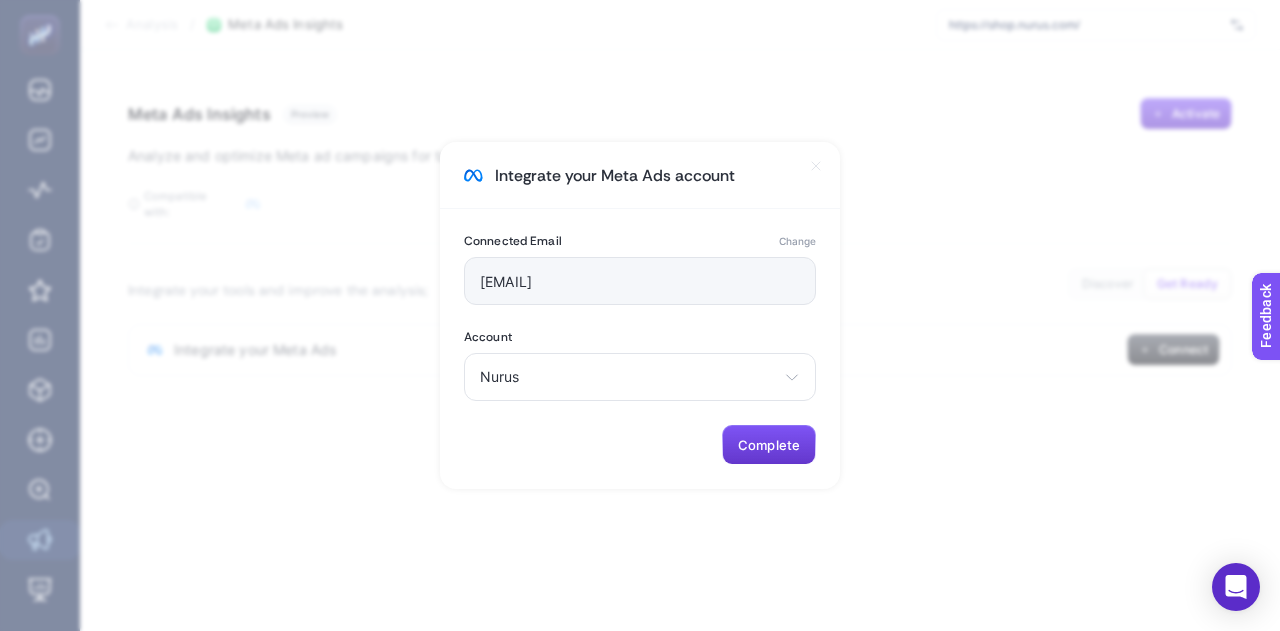 click on "Complete" at bounding box center [769, 445] 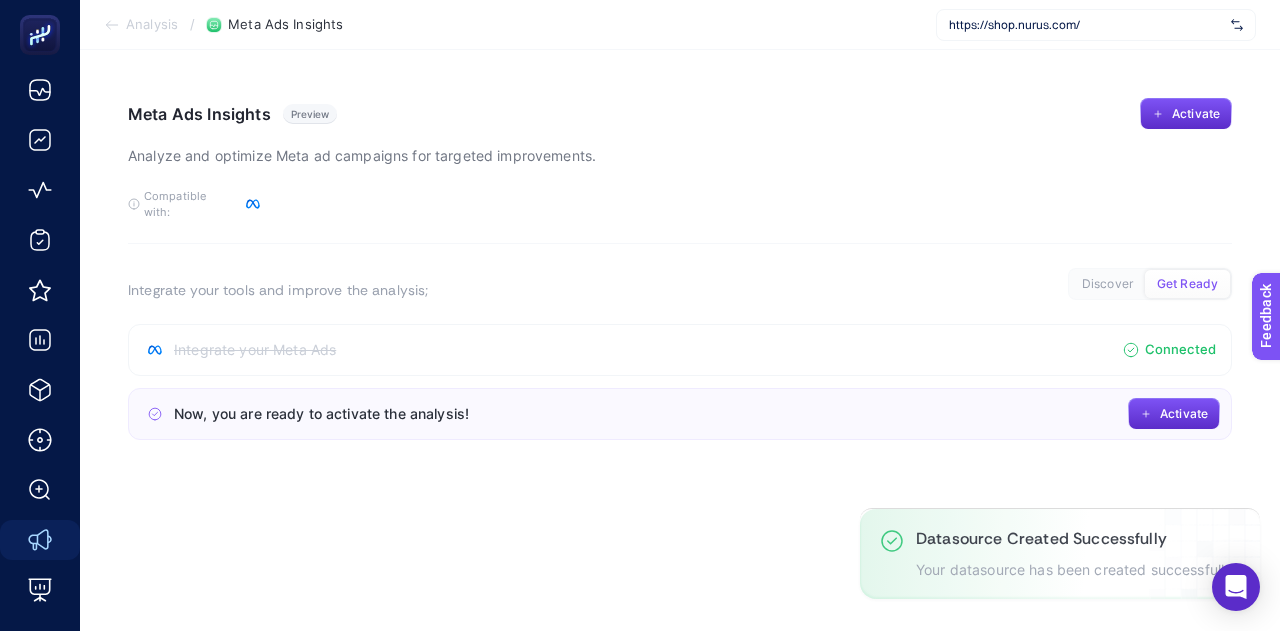 click on "Meta Ads Insights Preview Analyze and optimize Meta ad campaigns for targeted improvements. Activate  To get quality results from this analysis, we recommend that you do all the necessary and optional. However, you can also activate your analysis by connecting only the necessary ones.   Compatible with:   Connect Meta Ads Integrate your tools and improve the analysis; Discover Get Ready  Integrate your Meta Ads  Connected   Now, you are ready to activate the analysis!  Activate" 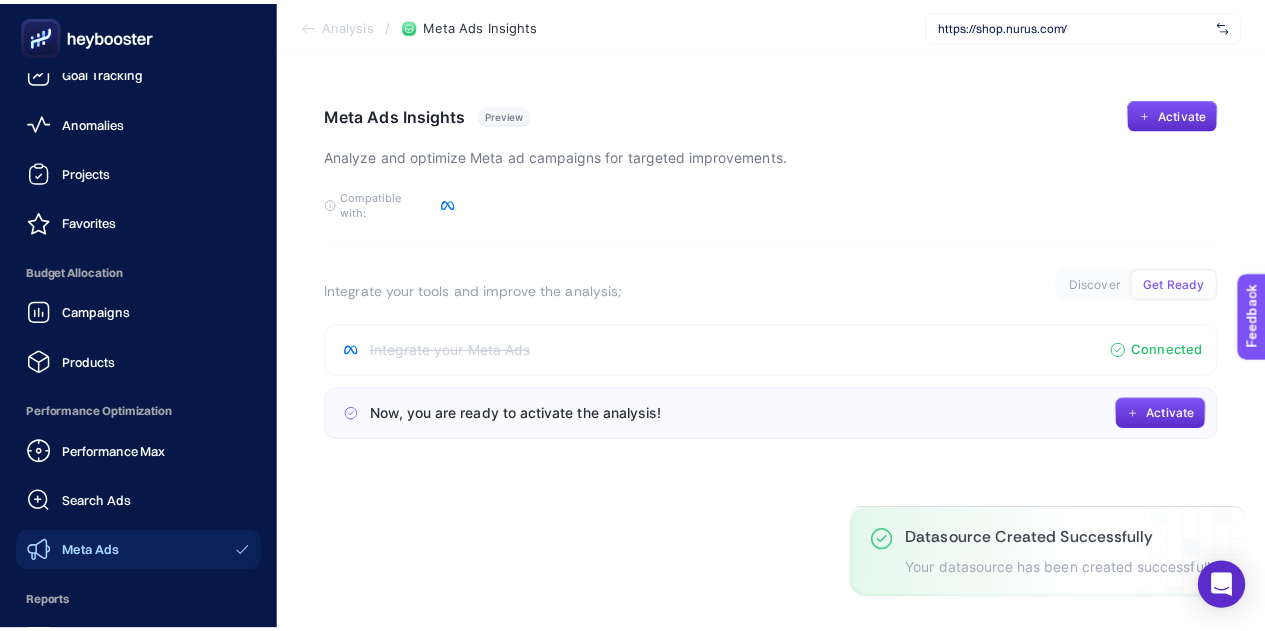 scroll, scrollTop: 100, scrollLeft: 0, axis: vertical 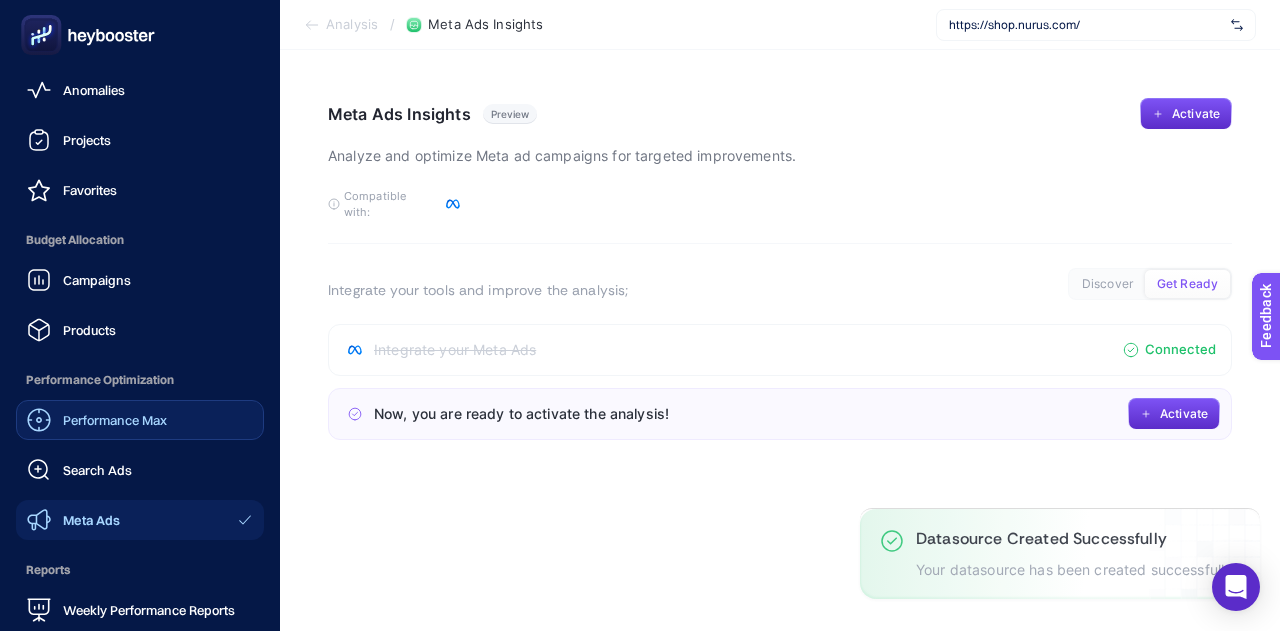 click on "Performance Max" 